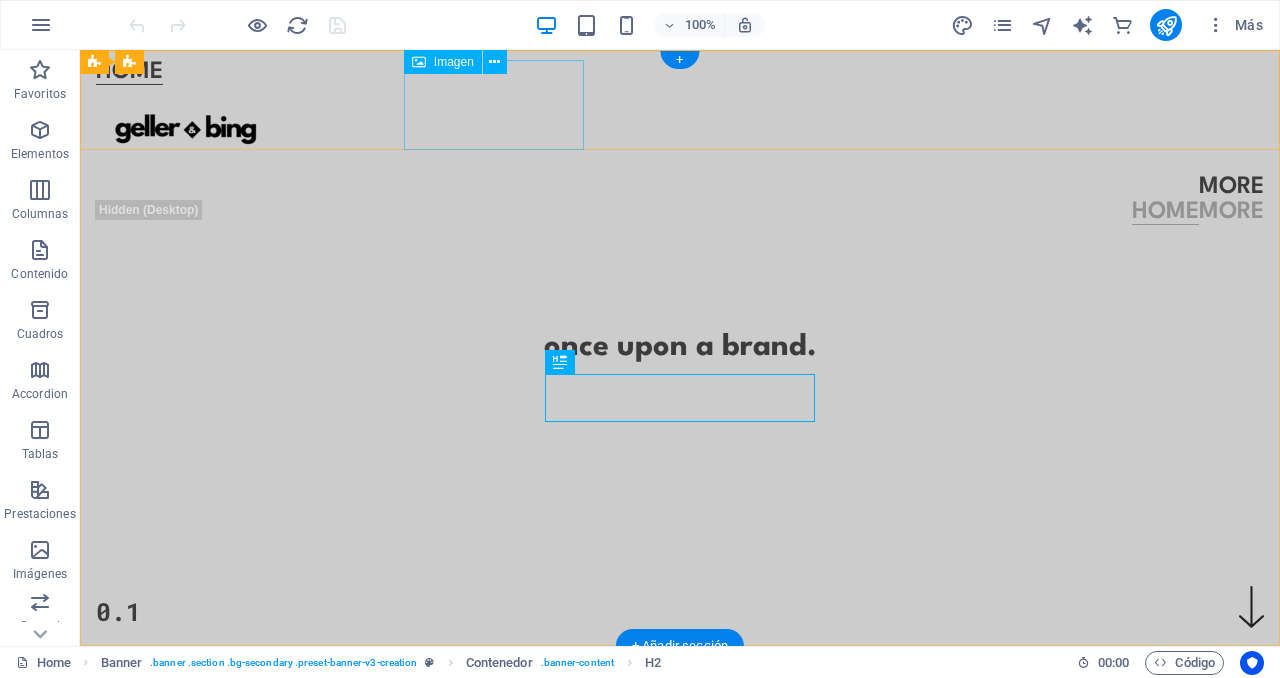 scroll, scrollTop: 0, scrollLeft: 0, axis: both 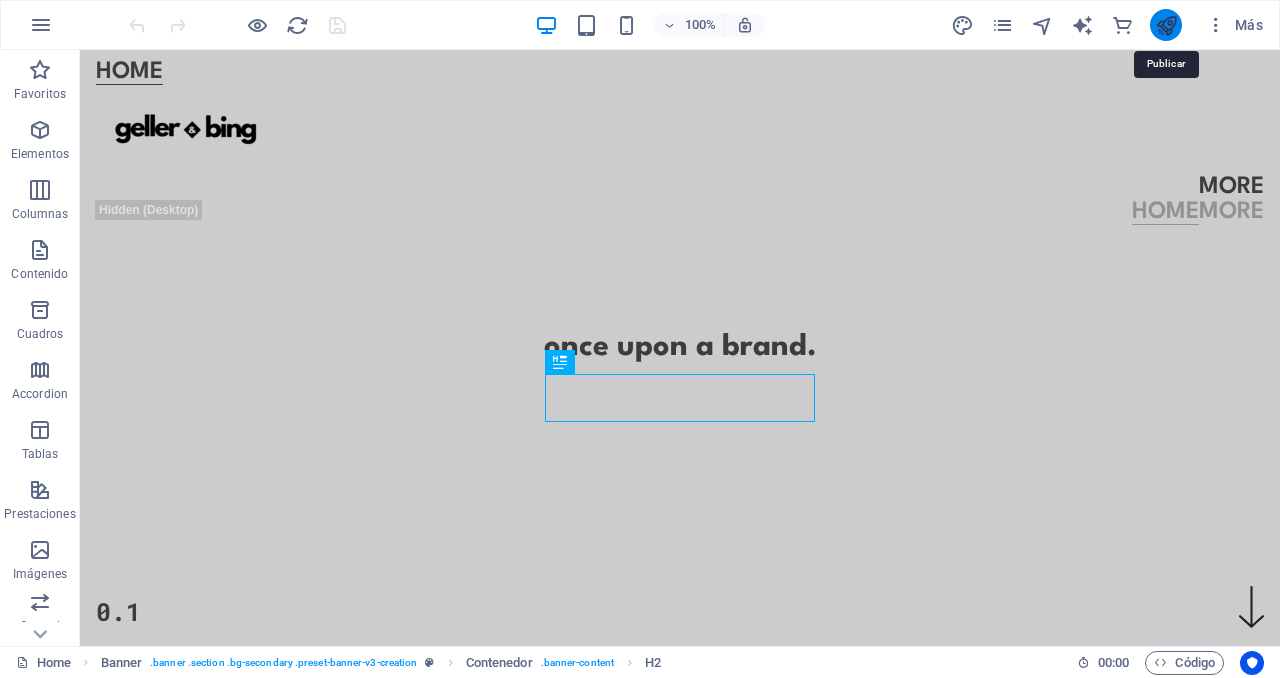 click at bounding box center (1166, 25) 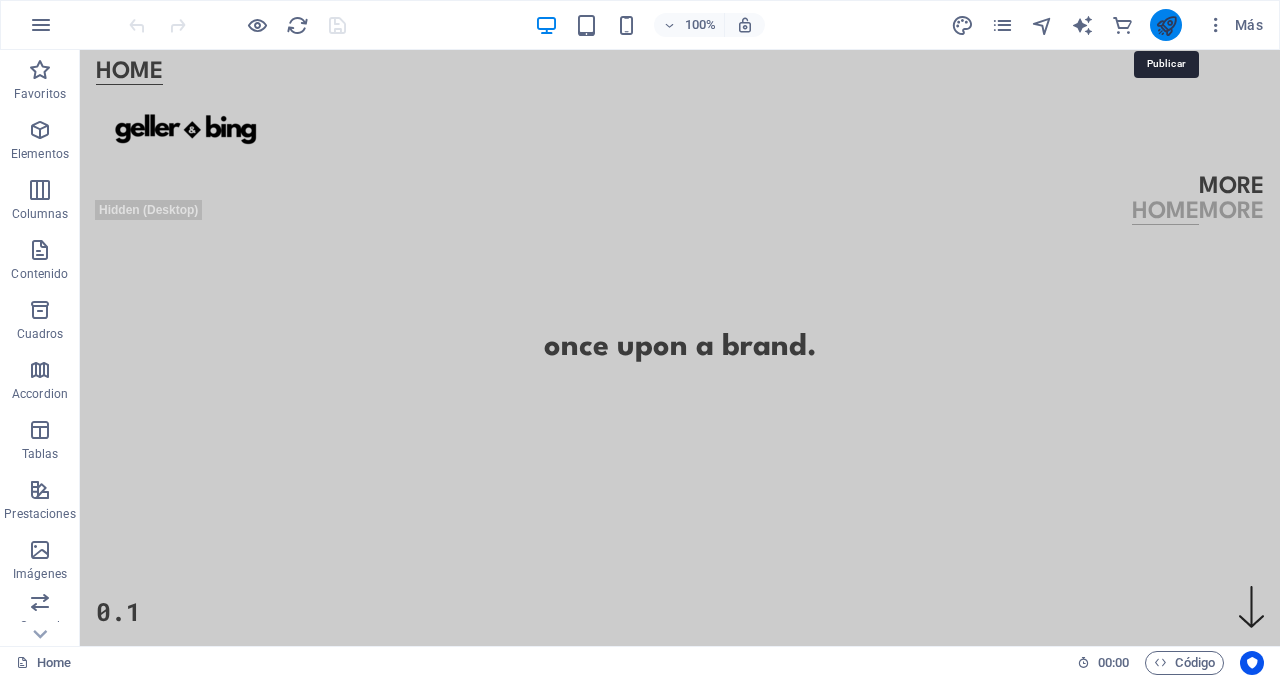 click at bounding box center [1166, 25] 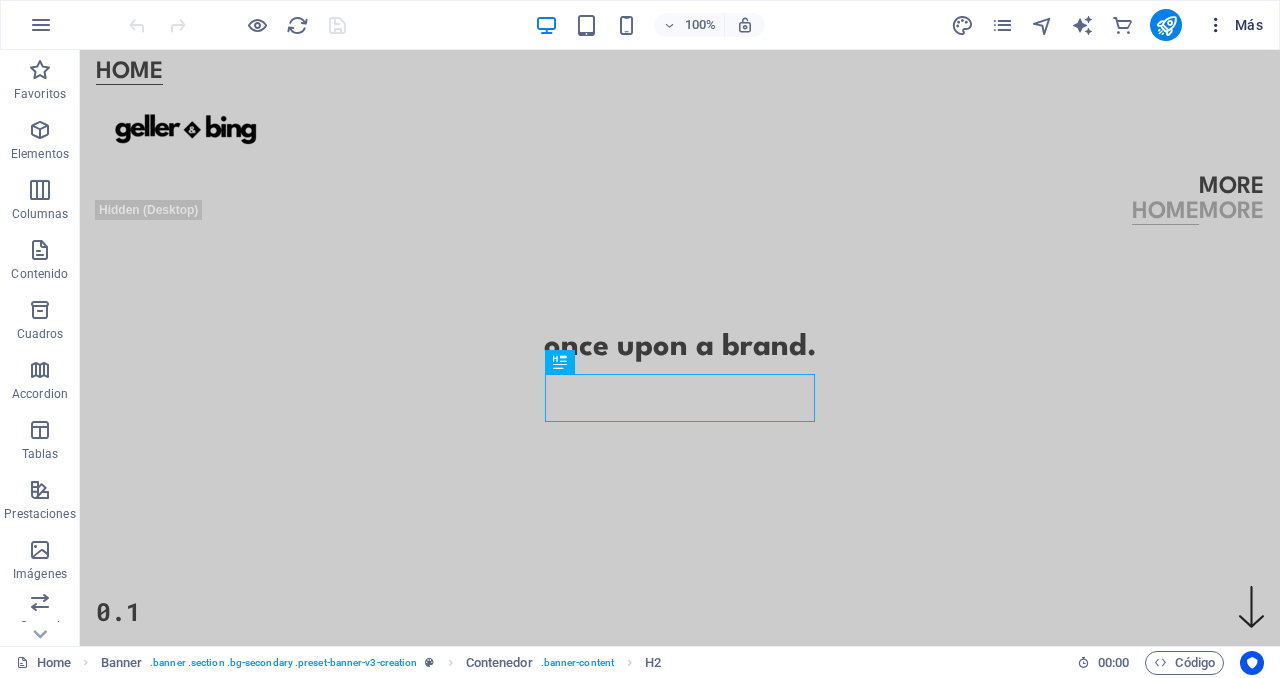 scroll, scrollTop: 0, scrollLeft: 0, axis: both 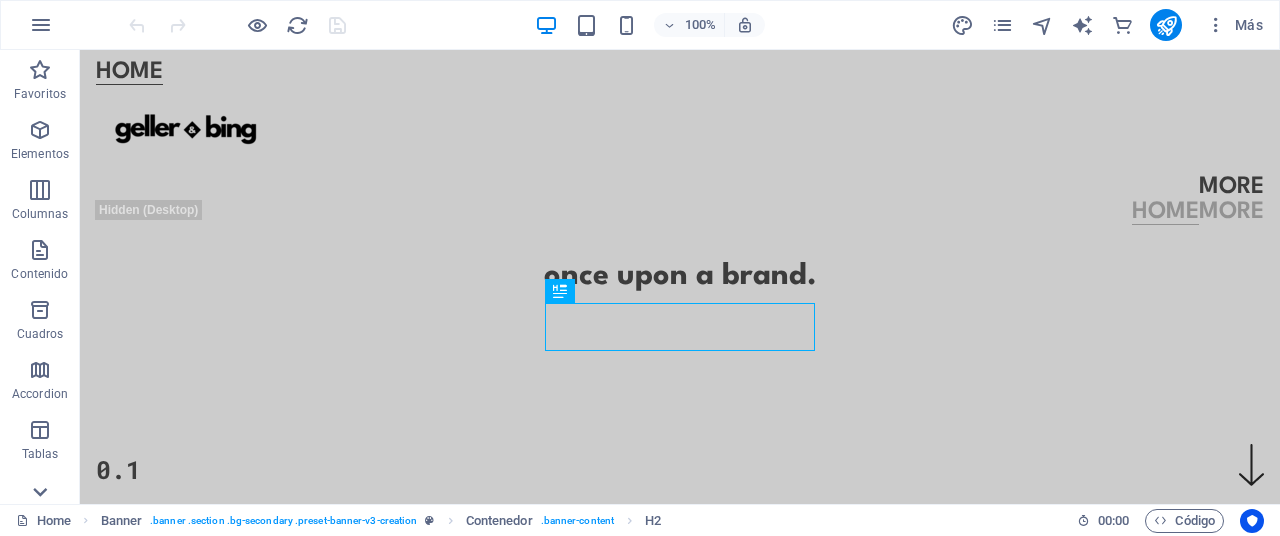 click 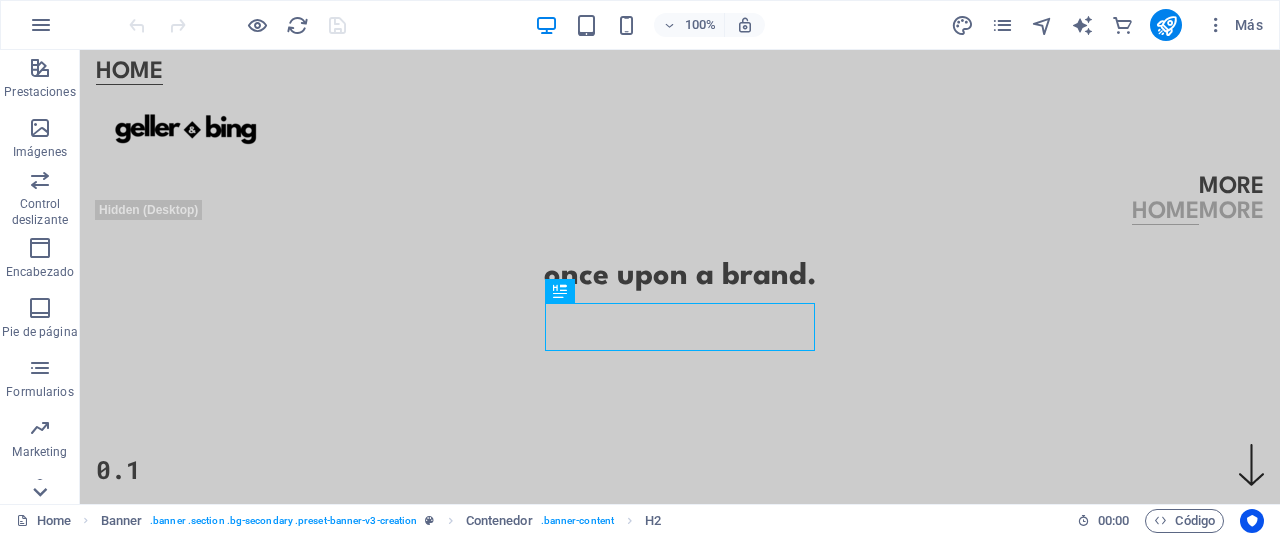 scroll, scrollTop: 454, scrollLeft: 0, axis: vertical 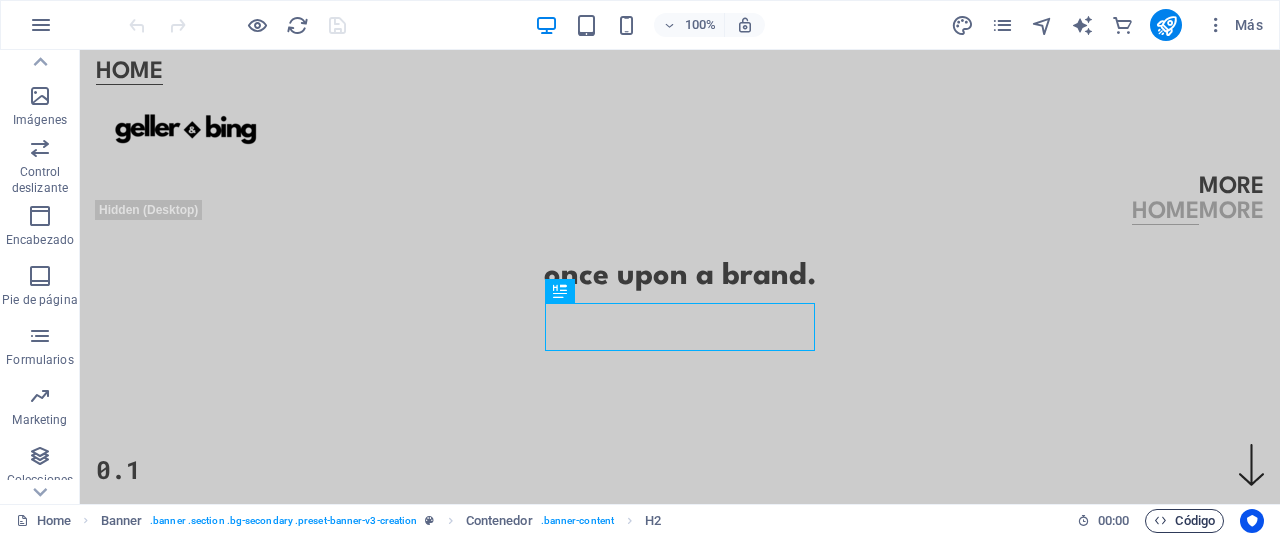 click on "Código" at bounding box center [1184, 521] 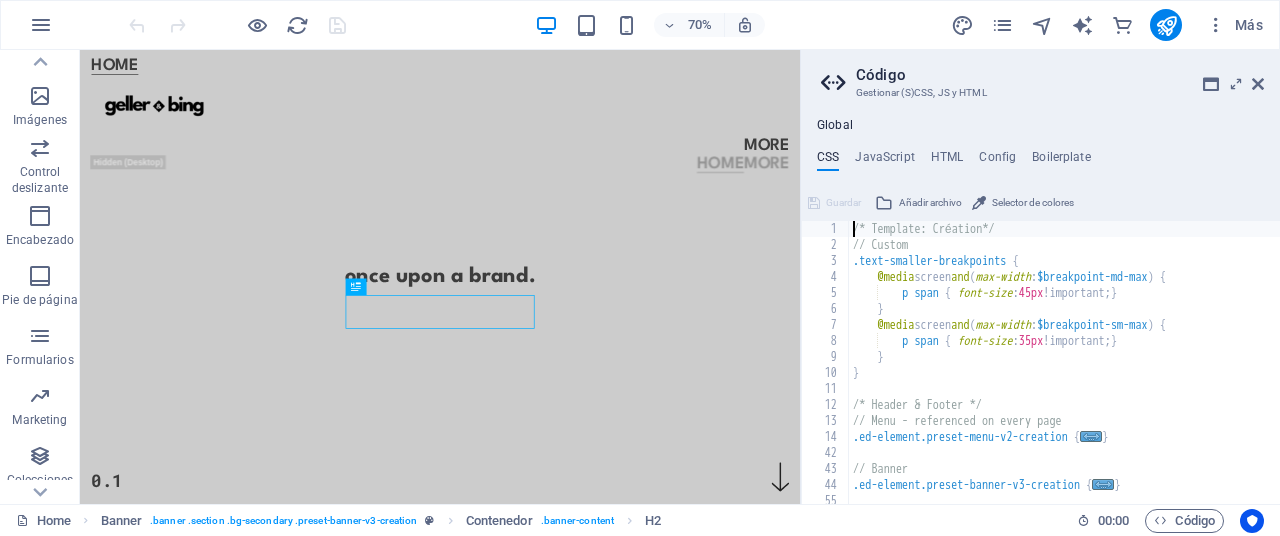 scroll, scrollTop: 453, scrollLeft: 0, axis: vertical 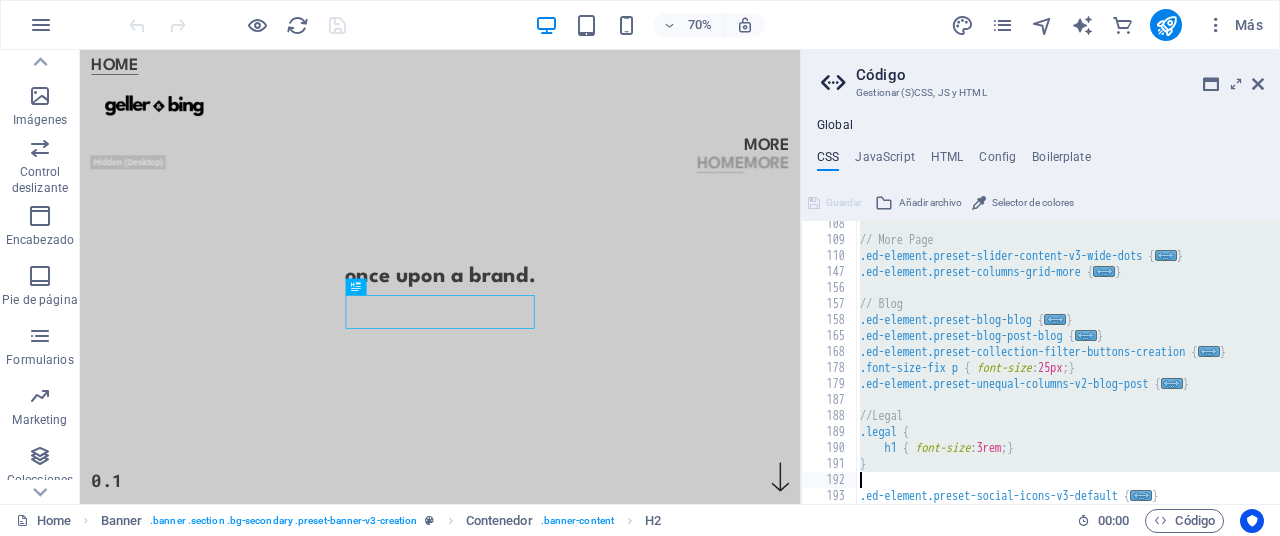 click on "// More Page .ed-element.preset-slider-content-v3-wide-dots   { ... } .ed-element.preset-columns-grid-more   { ... } // Blog .ed-element.preset-blog-blog   { ... } .ed-element.preset-blog-post-blog   { ... } .ed-element.preset-collection-filter-buttons-creation   { ... } .font-size-fix   p   {   font-size :  25px ;  } .ed-element.preset-unequal-columns-v2-blog-post   { ... } //Legal .legal   {      h1   {   font-size :  3rem ;  } } .ed-element.preset-social-icons-v3-default   { ... }" at bounding box center [1068, 373] 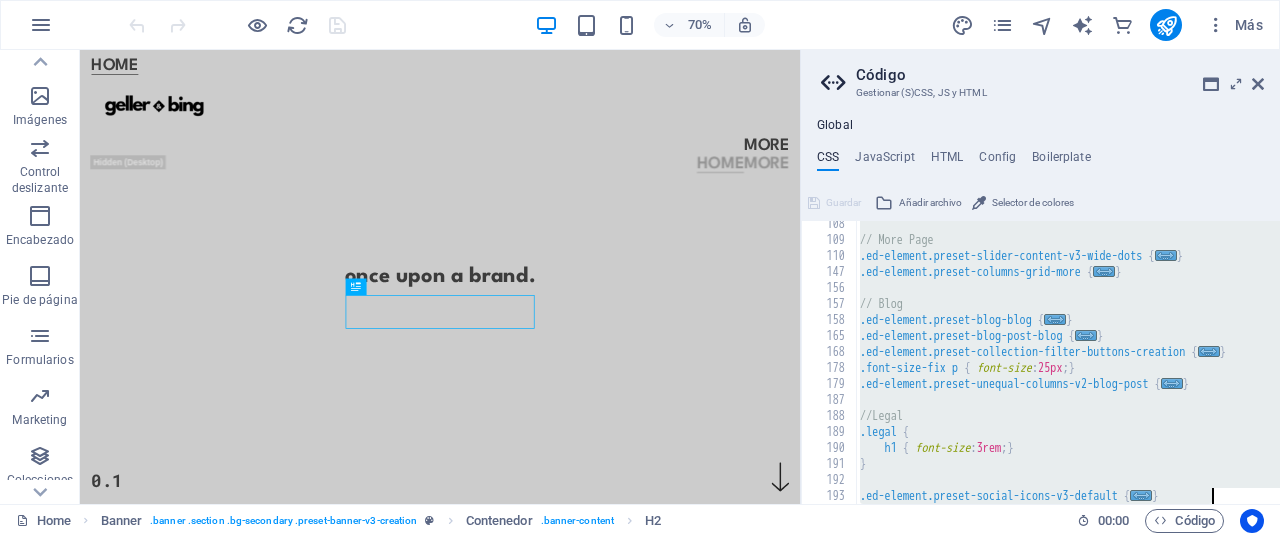click on "// More Page .ed-element.preset-slider-content-v3-wide-dots   { ... } .ed-element.preset-columns-grid-more   { ... } // Blog .ed-element.preset-blog-blog   { ... } .ed-element.preset-blog-post-blog   { ... } .ed-element.preset-collection-filter-buttons-creation   { ... } .font-size-fix   p   {   font-size :  25px ;  } .ed-element.preset-unequal-columns-v2-blog-post   { ... } //Legal .legal   {      h1   {   font-size :  3rem ;  } } .ed-element.preset-social-icons-v3-default   { ... }" at bounding box center [1068, 373] 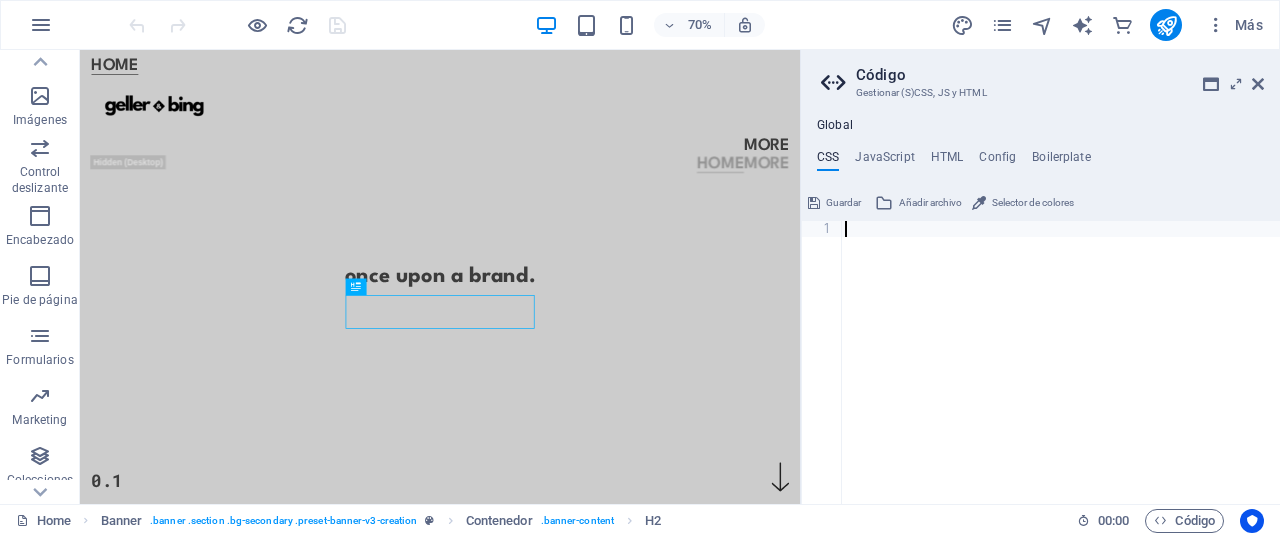 paste 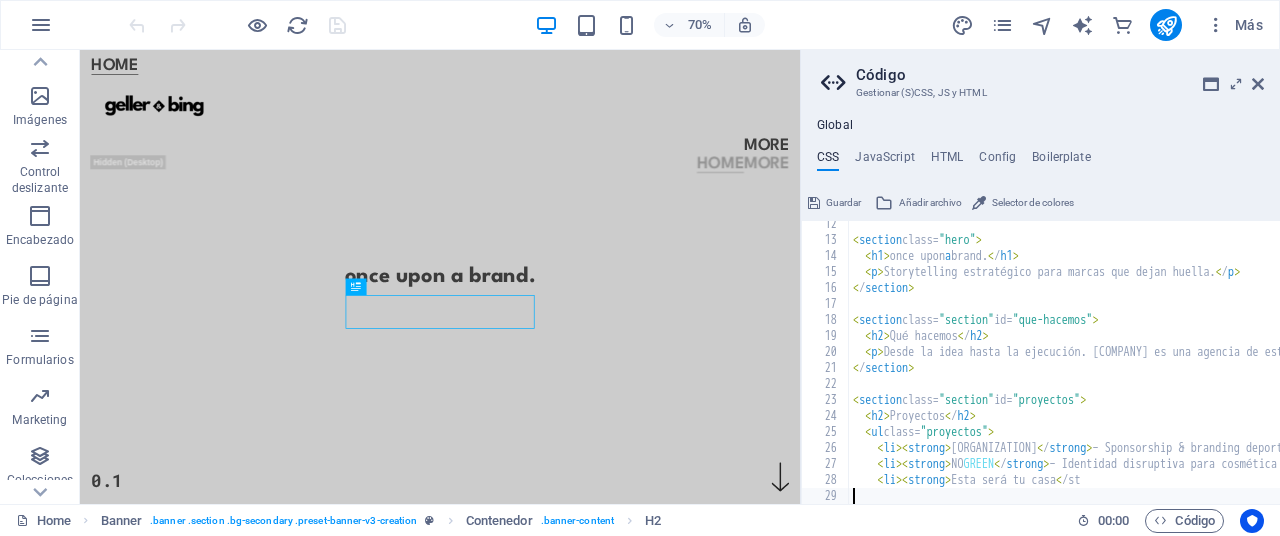 scroll, scrollTop: 181, scrollLeft: 0, axis: vertical 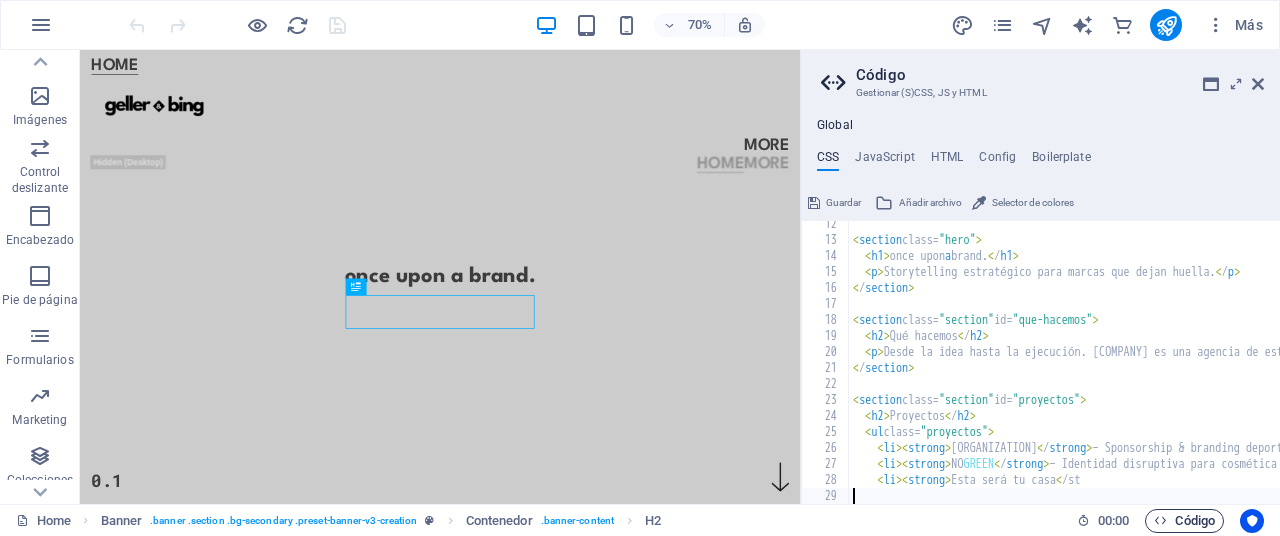 click on "Código" at bounding box center (1184, 521) 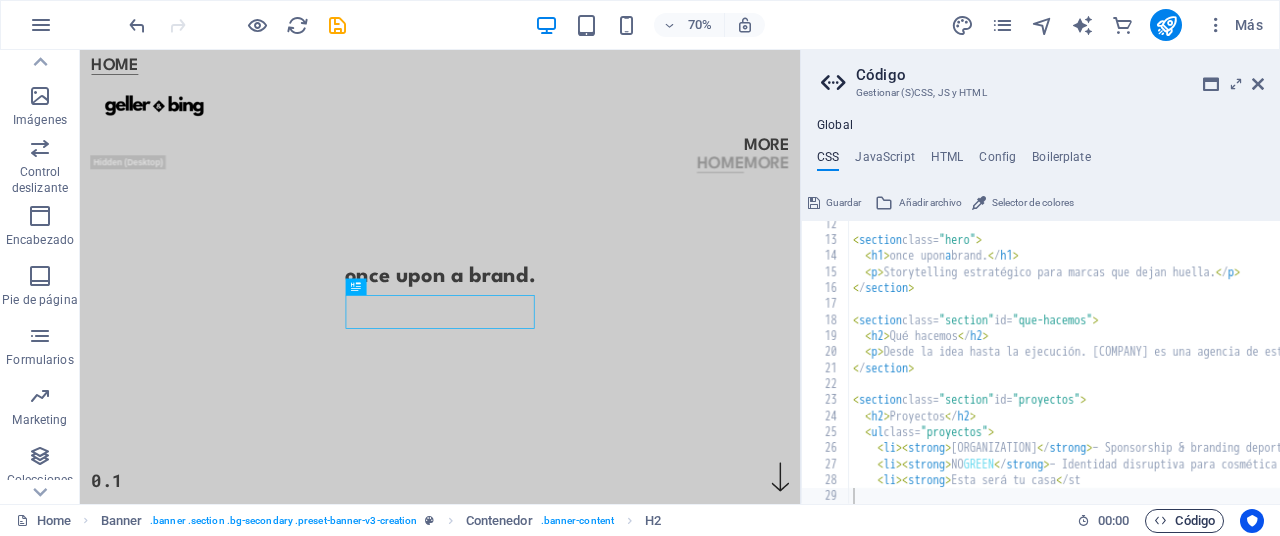 click on "Código" at bounding box center [1184, 521] 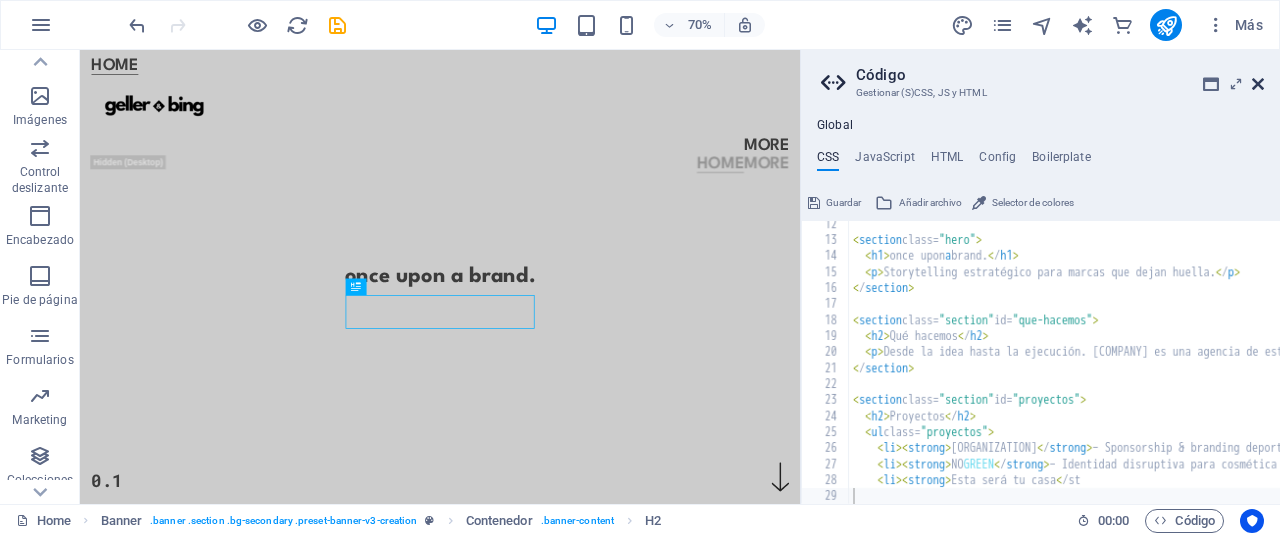 drag, startPoint x: 1256, startPoint y: 89, endPoint x: 1176, endPoint y: 38, distance: 94.873604 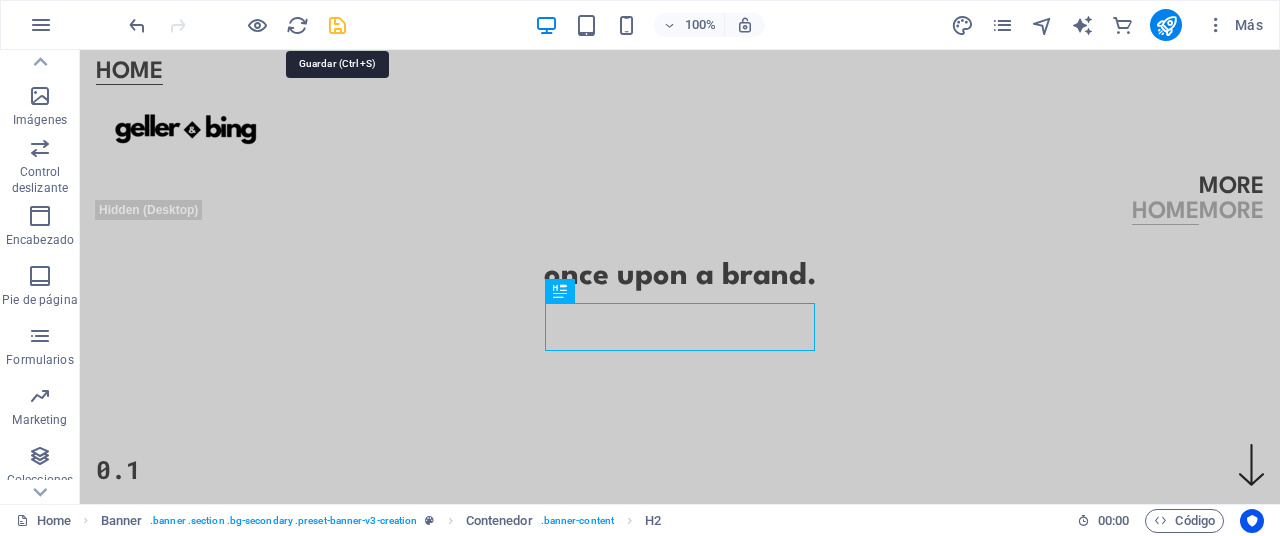 click at bounding box center (337, 25) 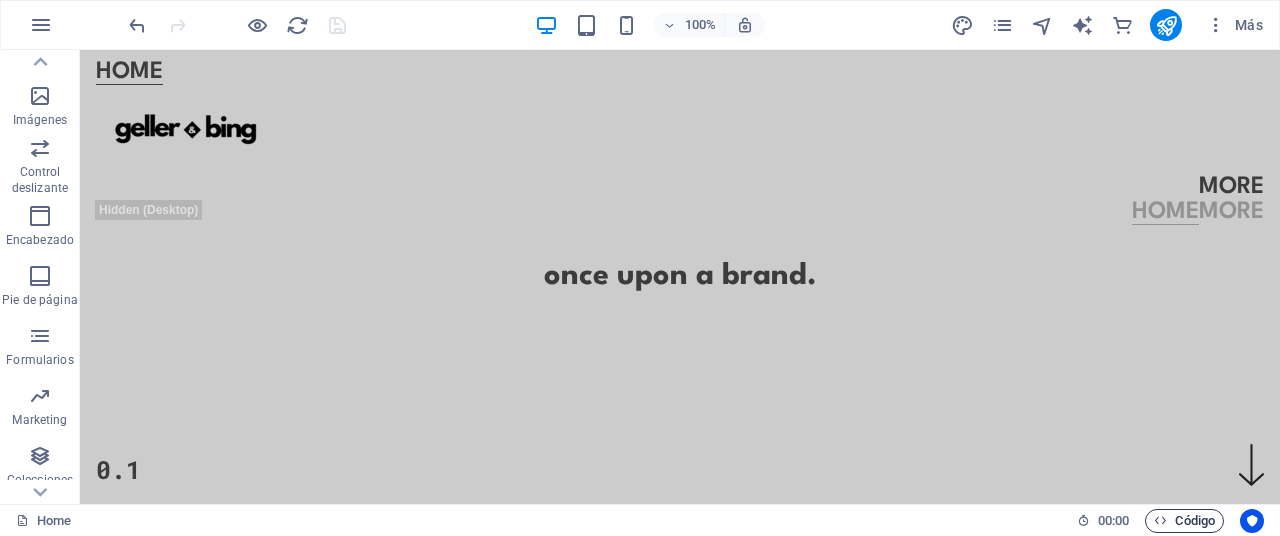 click on "Código" at bounding box center (1184, 521) 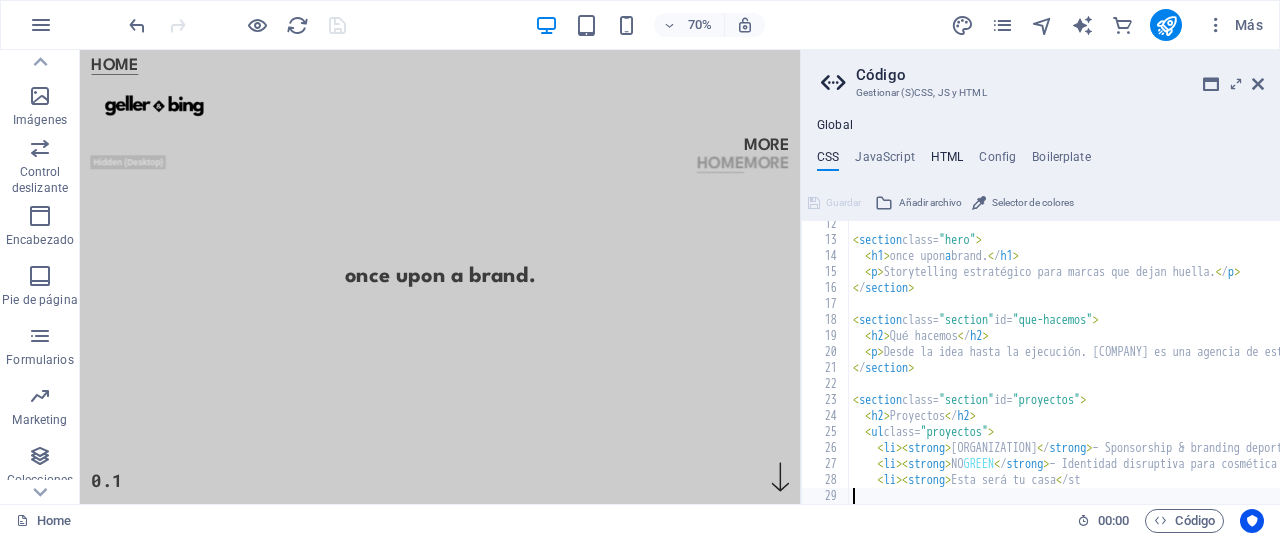 click on "HTML" at bounding box center [947, 161] 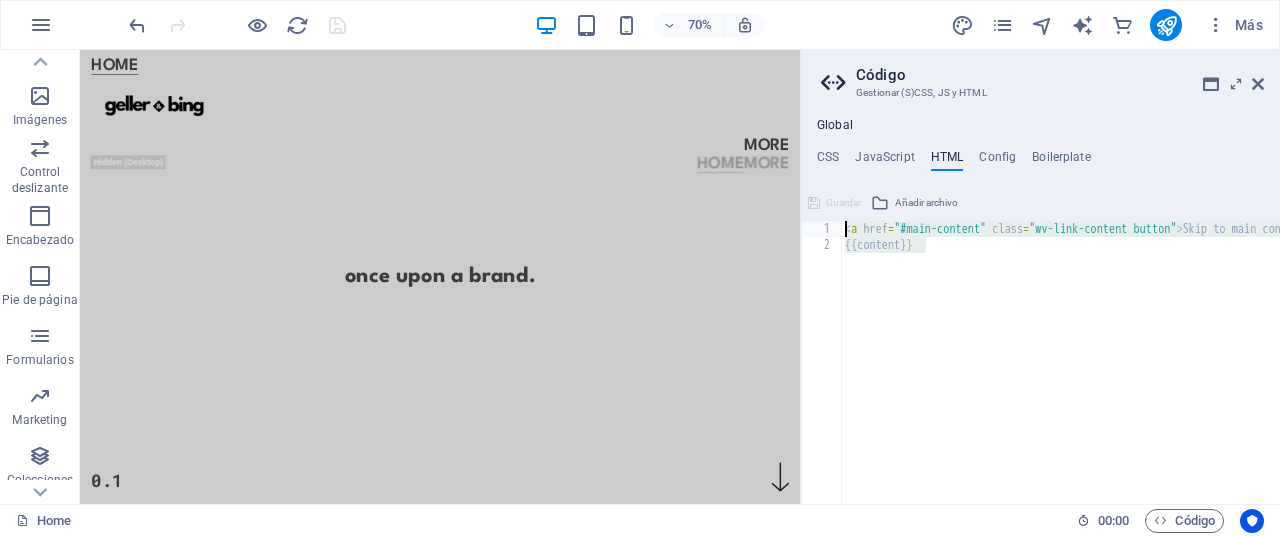 drag, startPoint x: 977, startPoint y: 300, endPoint x: 803, endPoint y: 189, distance: 206.39041 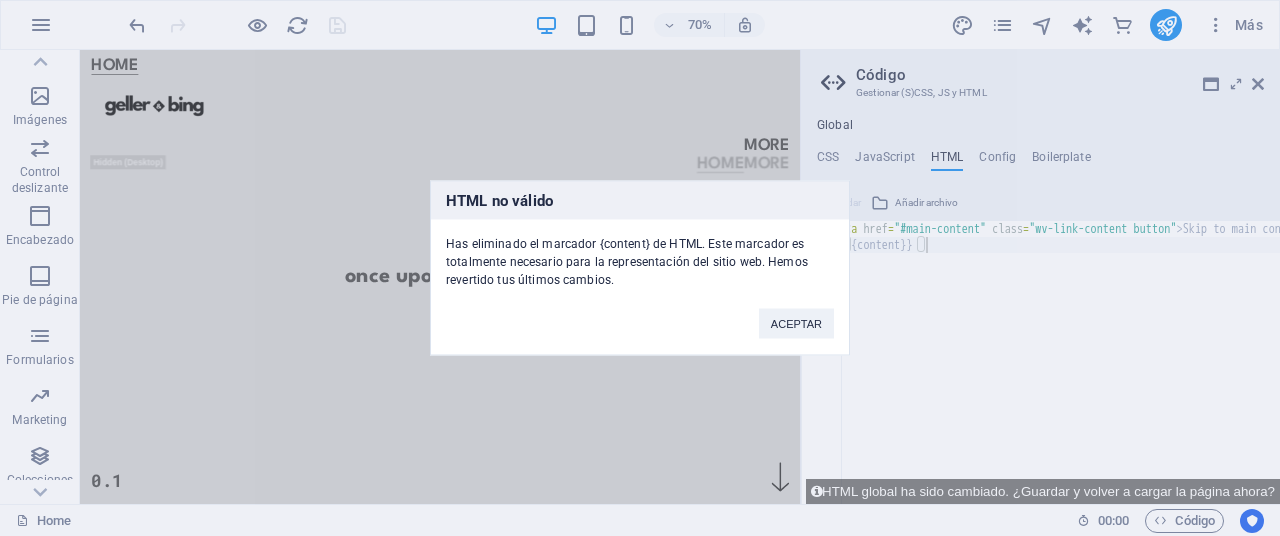 type 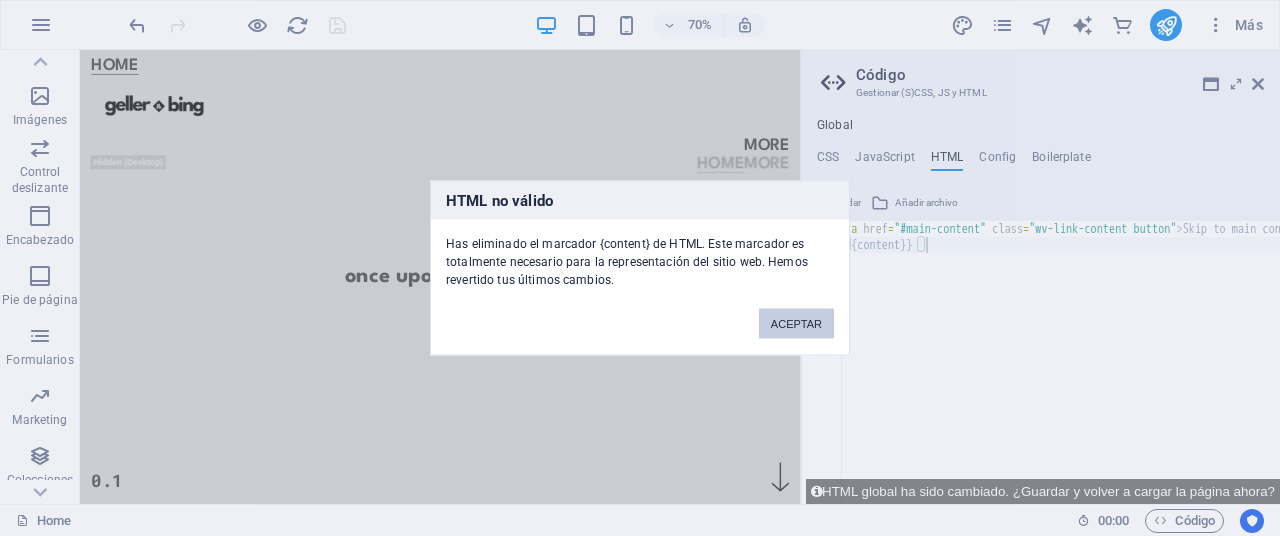 click on "ACEPTAR" at bounding box center [796, 324] 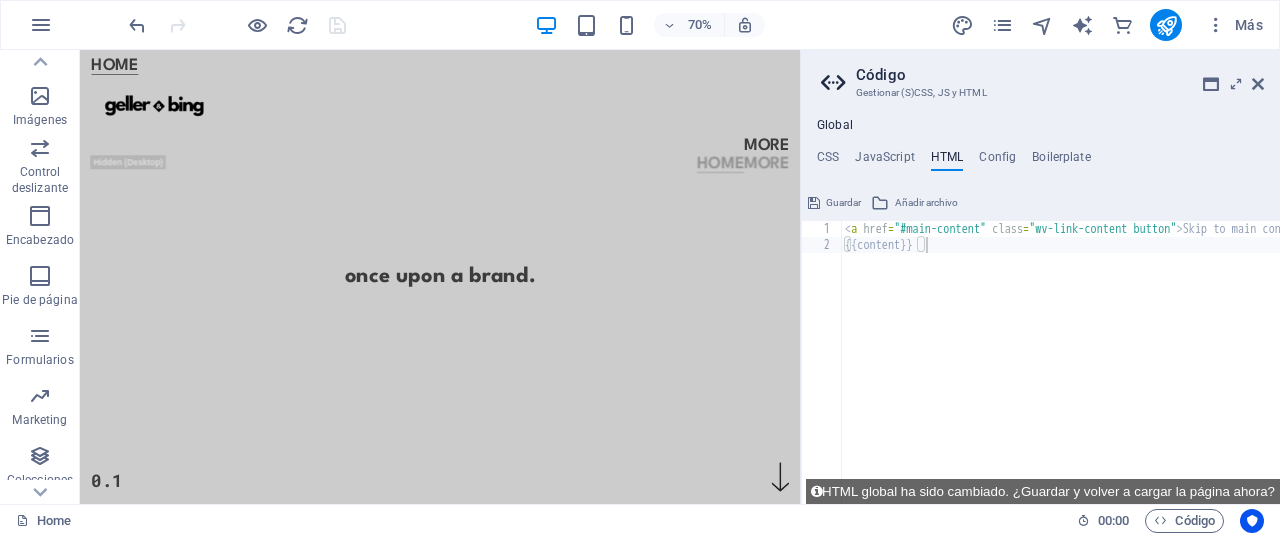type on "{{content}}" 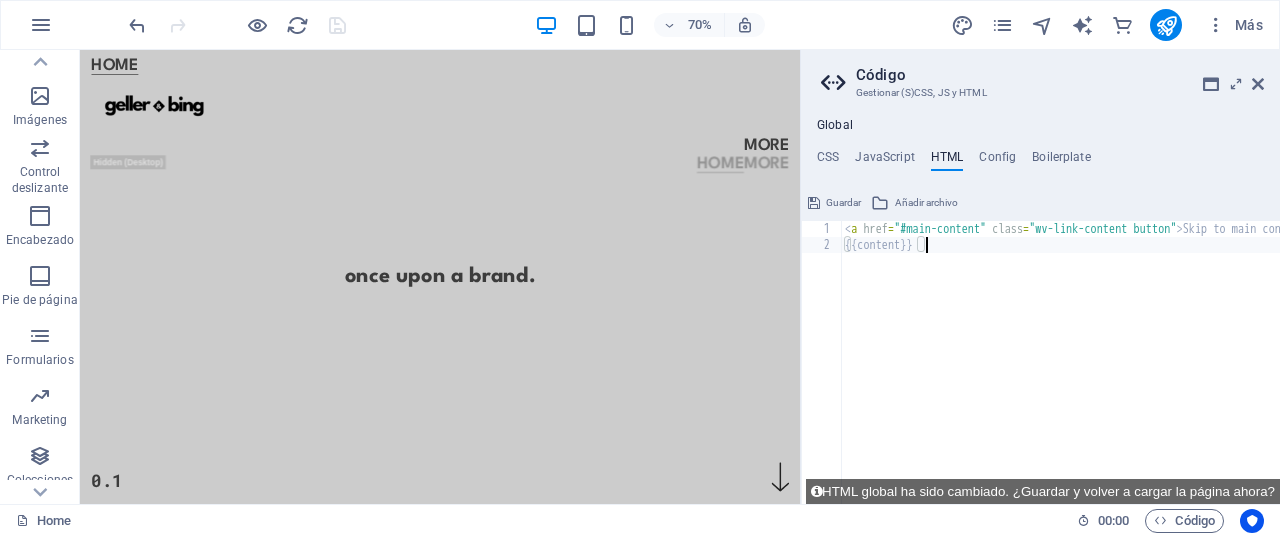 click on "< a   href = "#main-content"   class = "wv-link-content button" > Skip to main content </ a > {{content}}" at bounding box center [1135, 378] 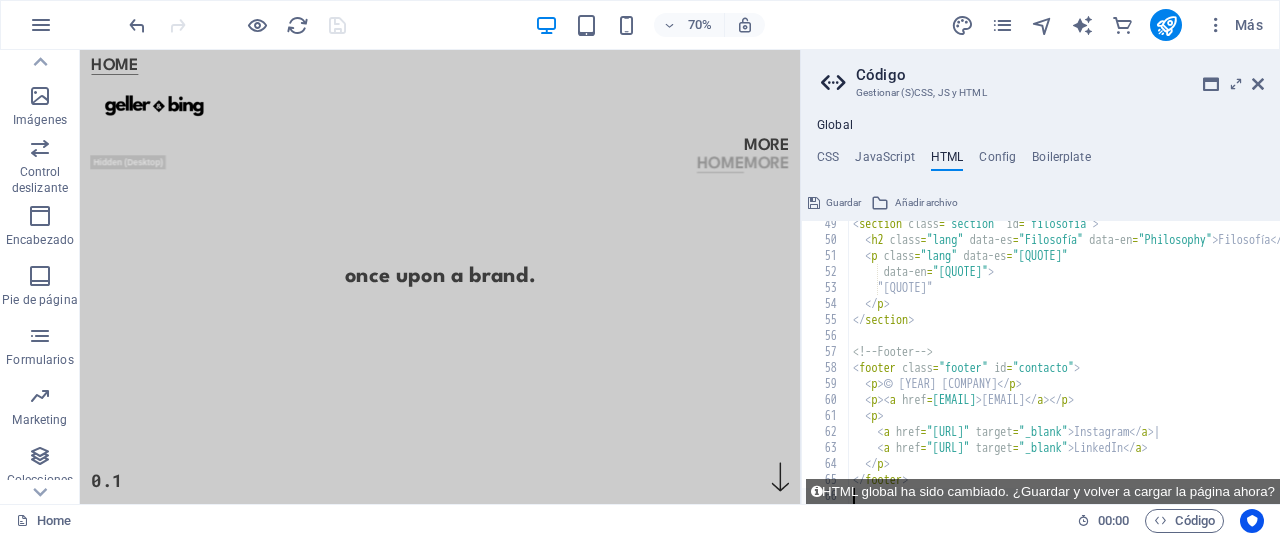 type 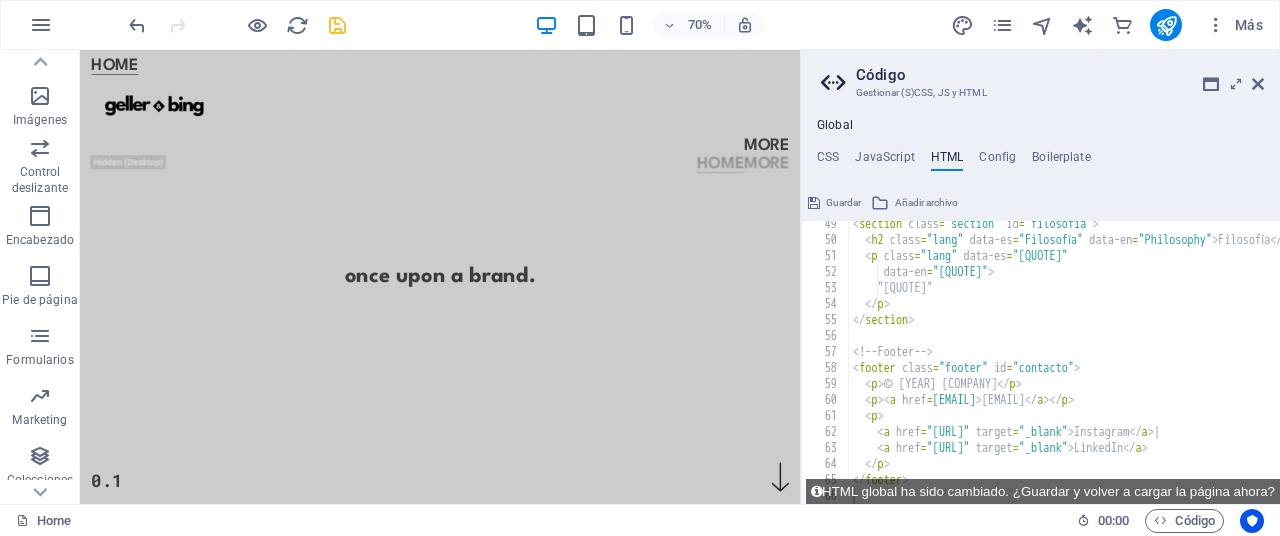 click at bounding box center (237, 25) 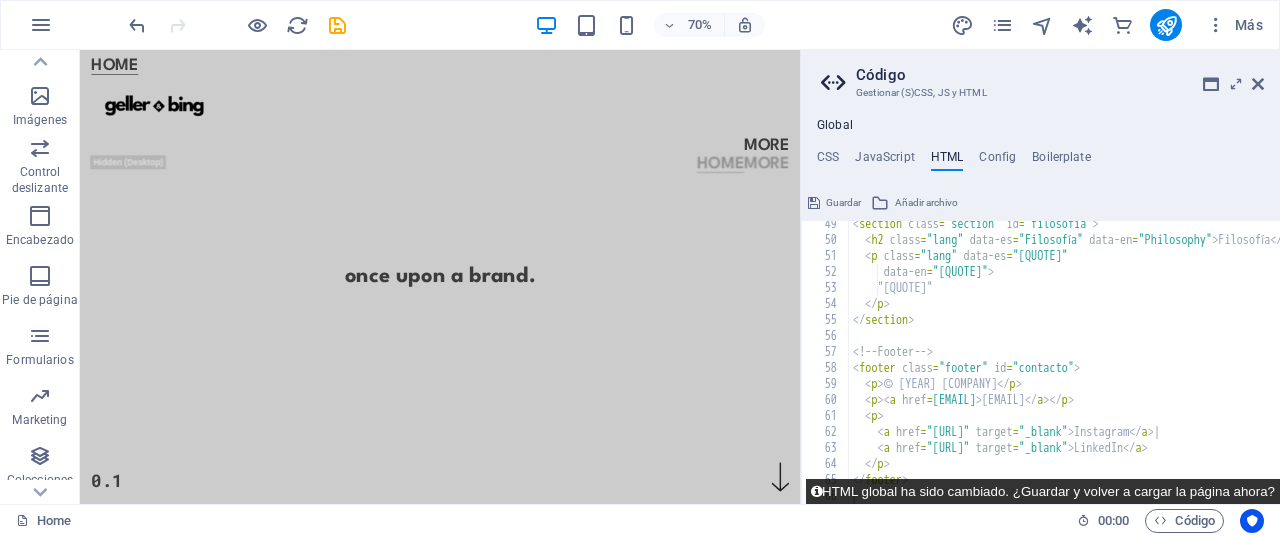 click on "HTML global ha sido cambiado. ¿Guardar y volver a cargar la página ahora?" at bounding box center [1043, 491] 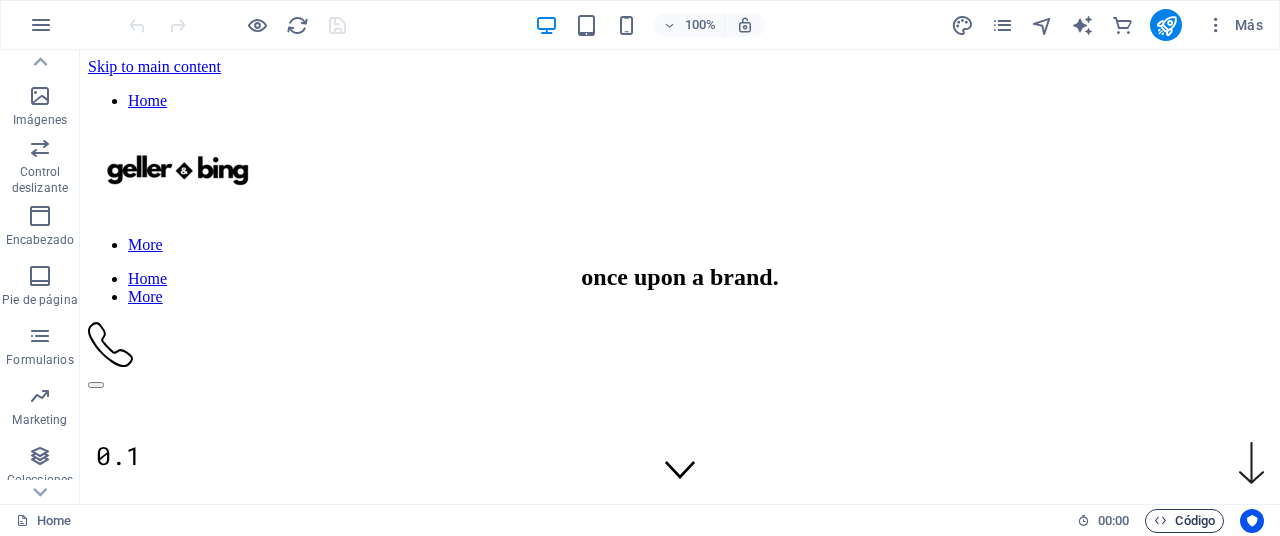 scroll, scrollTop: 0, scrollLeft: 0, axis: both 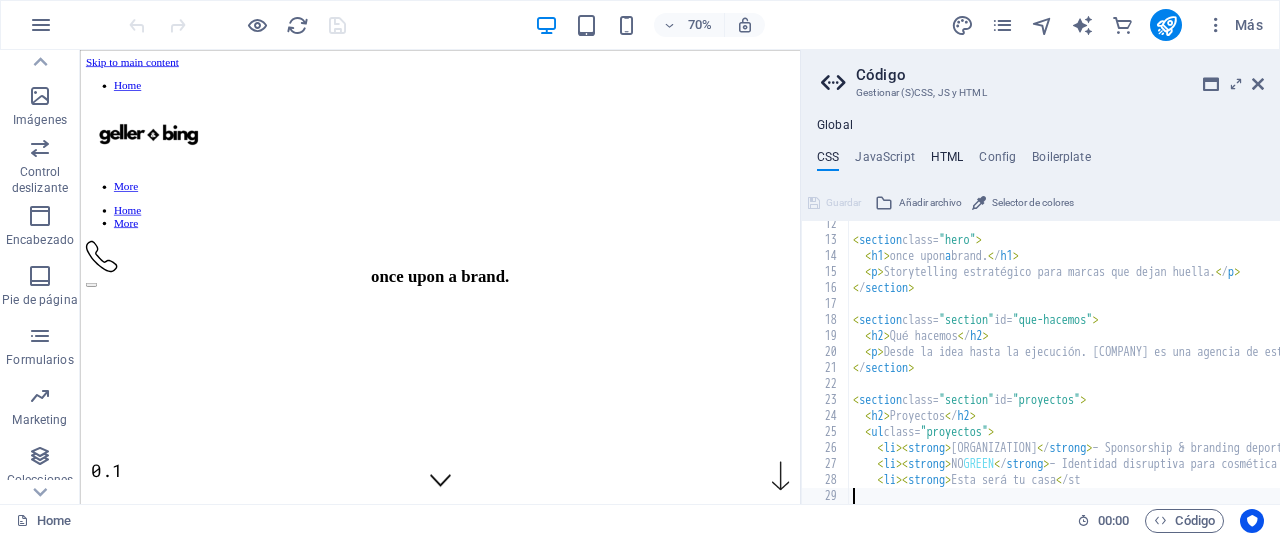 click on "HTML" at bounding box center [947, 161] 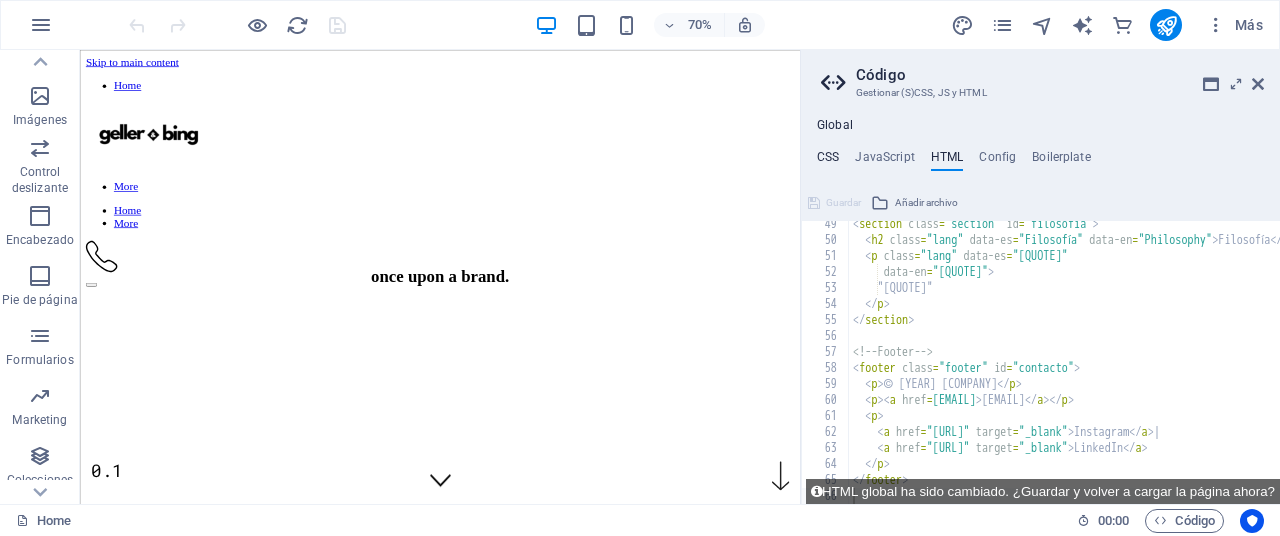 click on "CSS" at bounding box center (828, 161) 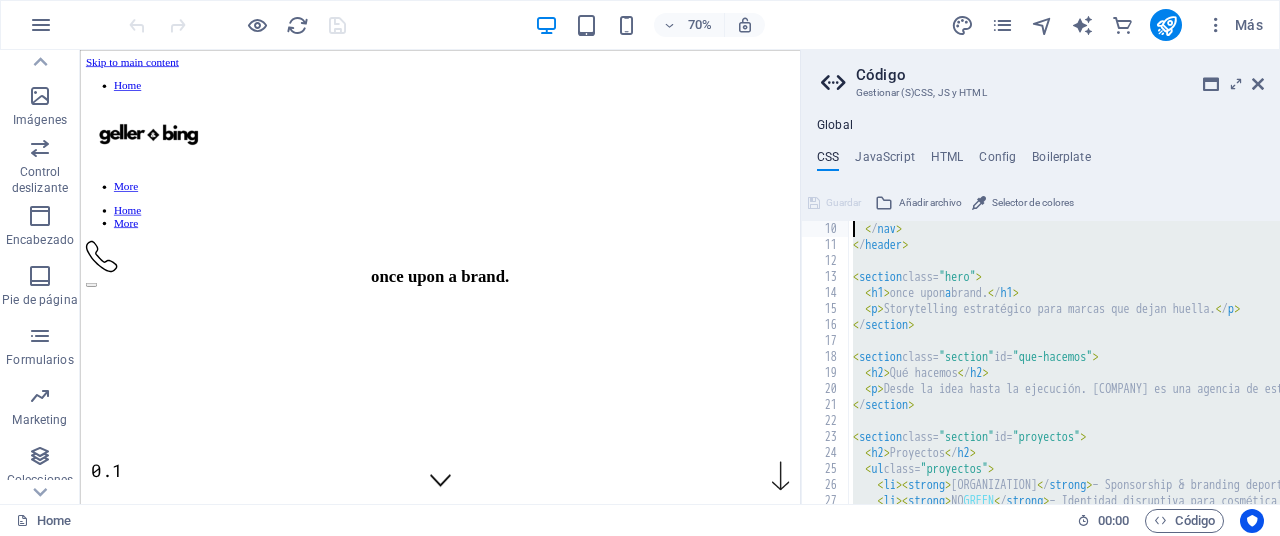 scroll, scrollTop: 0, scrollLeft: 0, axis: both 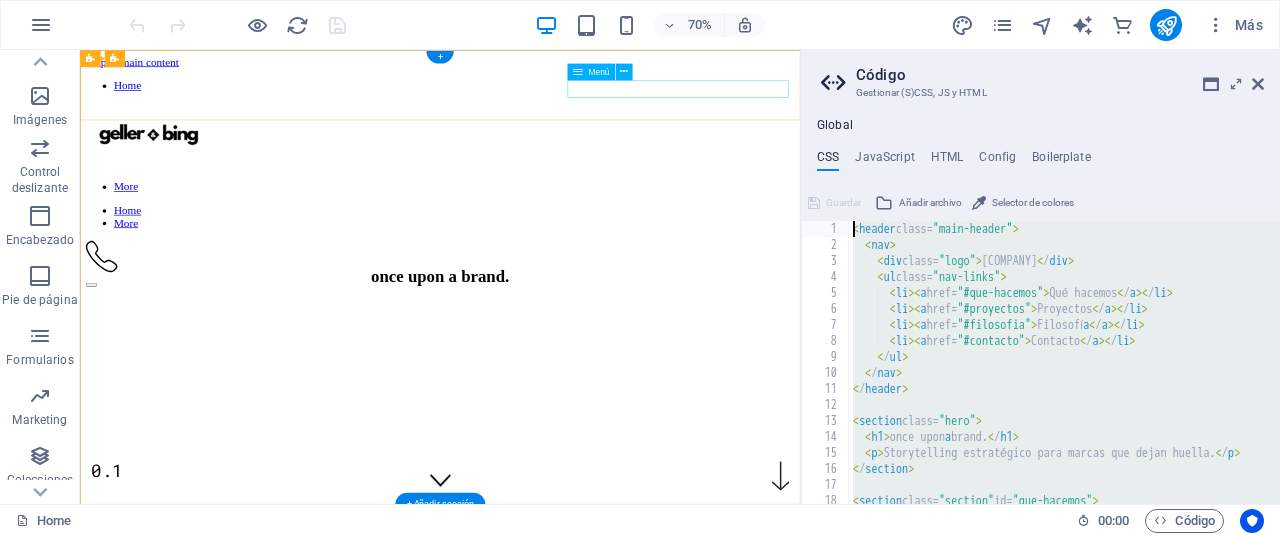 drag, startPoint x: 1218, startPoint y: 534, endPoint x: 1042, endPoint y: 102, distance: 466.47617 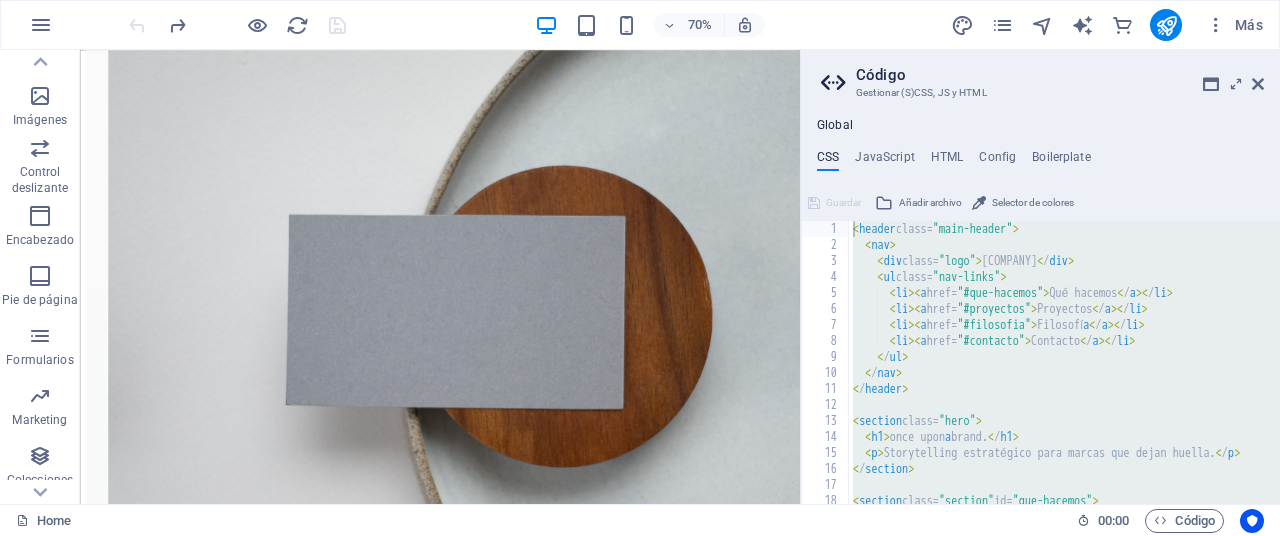 scroll, scrollTop: 4453, scrollLeft: 0, axis: vertical 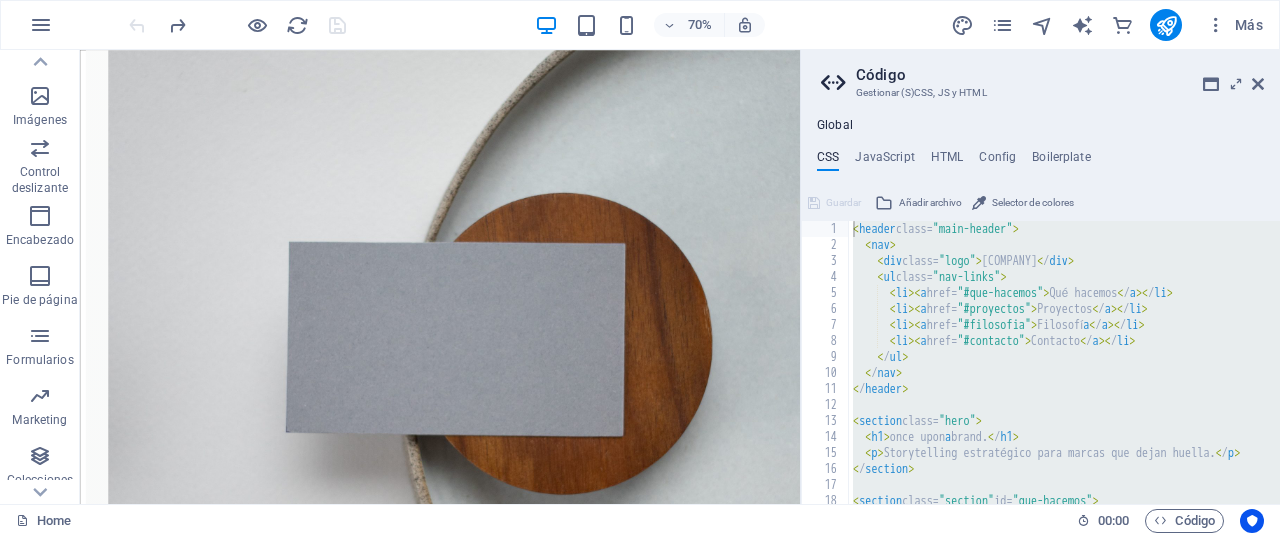 click on "once upon a brand." at bounding box center [594, 9599] 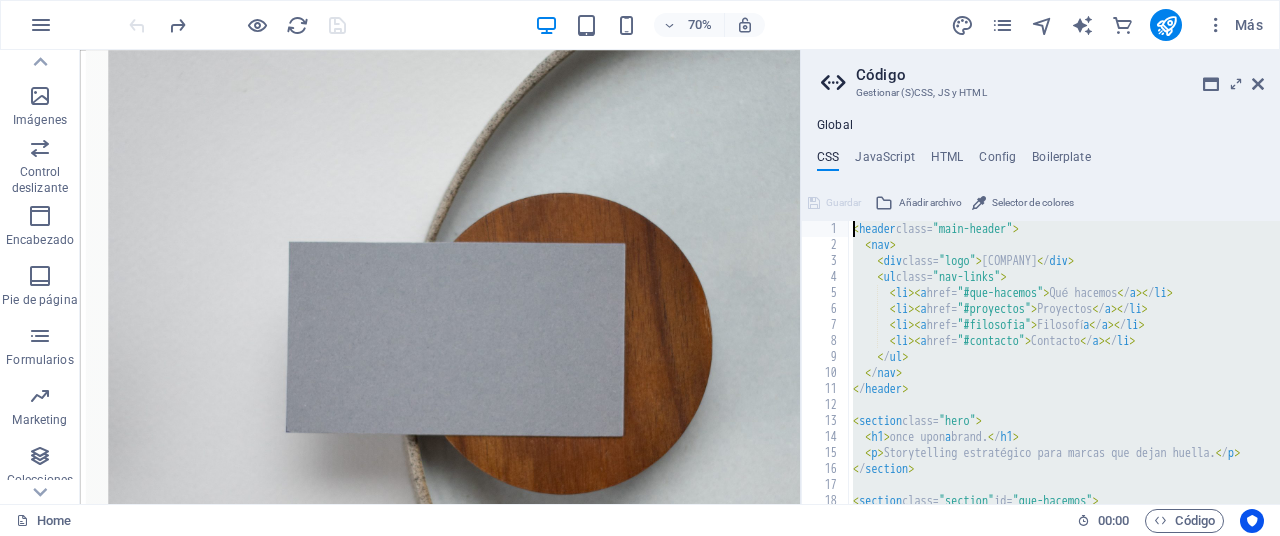 click on "<header class="main-header">
<nav>
<div class="logo"> [COMPANY] </div>
<ul class="nav-links">
<li><a href="#que-hacemos"> Qué hacemos </a></li>
<li><a href="#proyectos"> Proyectos </a></li>
<li><a href="#filosofia"> Filosofí a </a></li>
<li><a href="#contacto"> Contacto </a></li>
</ul>
</nav>
</header>
<section class="hero">
<h1> once upon a brand. </h1>
<p> Storytelling estratégico para marcas que dejan huella. </p>
</section>
<section class="section" id="que-hacemos">
<h2> Qué hacemos </h2>" at bounding box center [1359, 378] 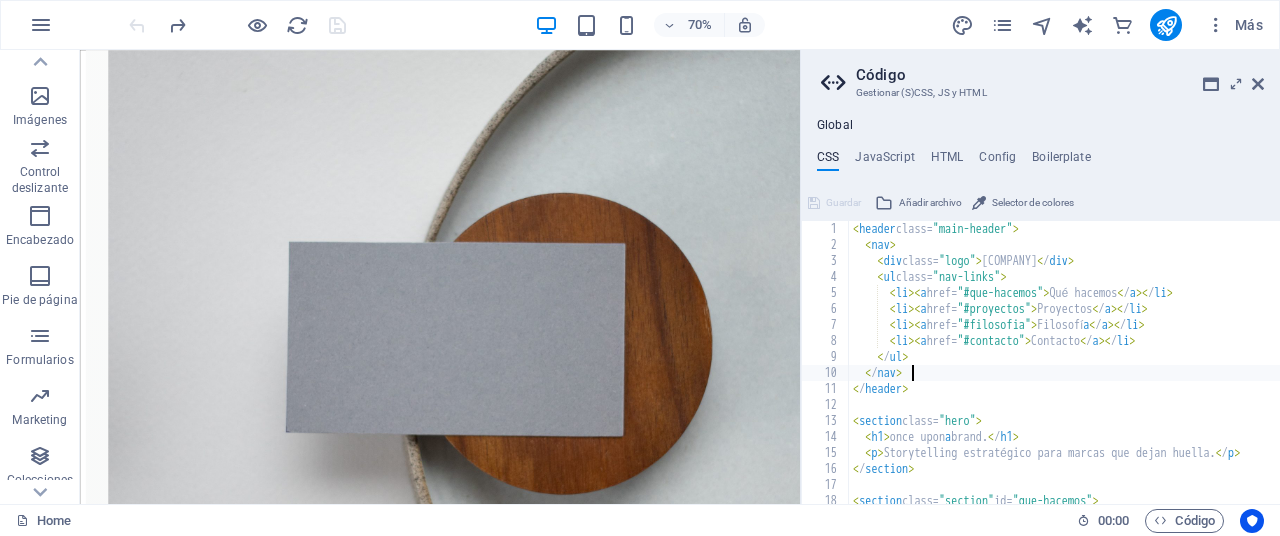 scroll, scrollTop: 181, scrollLeft: 0, axis: vertical 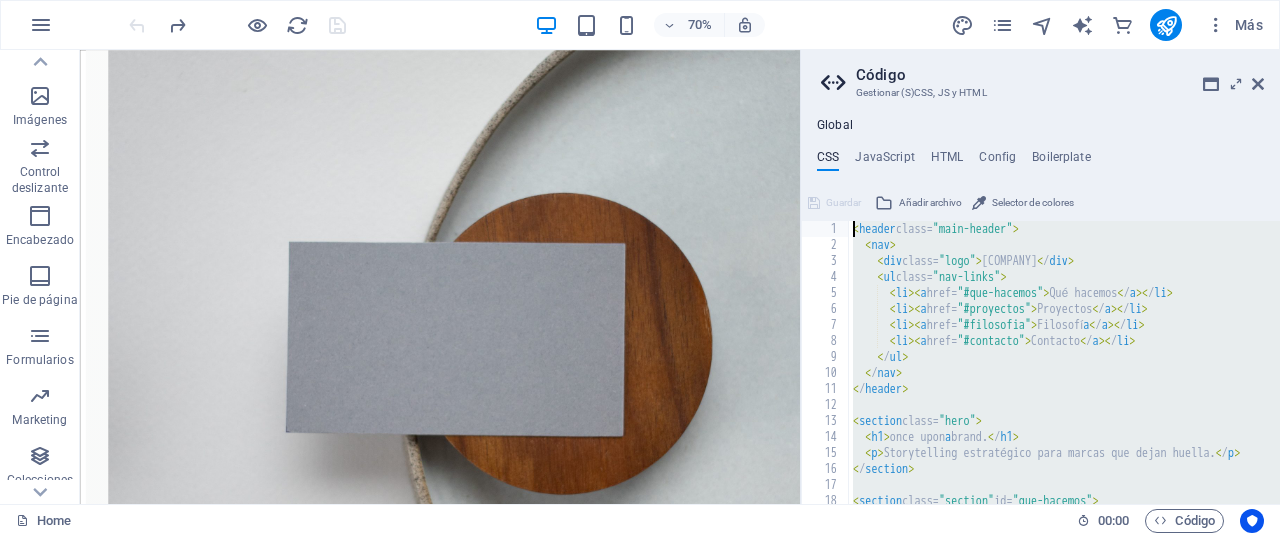 drag, startPoint x: 1119, startPoint y: 481, endPoint x: 758, endPoint y: 5, distance: 597.40857 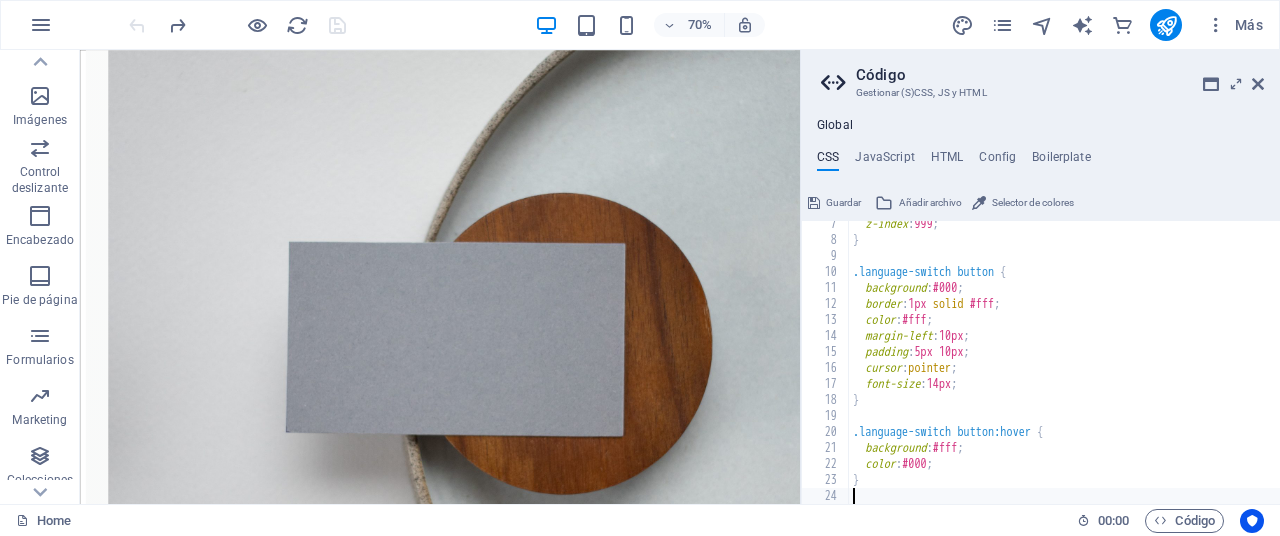 scroll, scrollTop: 101, scrollLeft: 0, axis: vertical 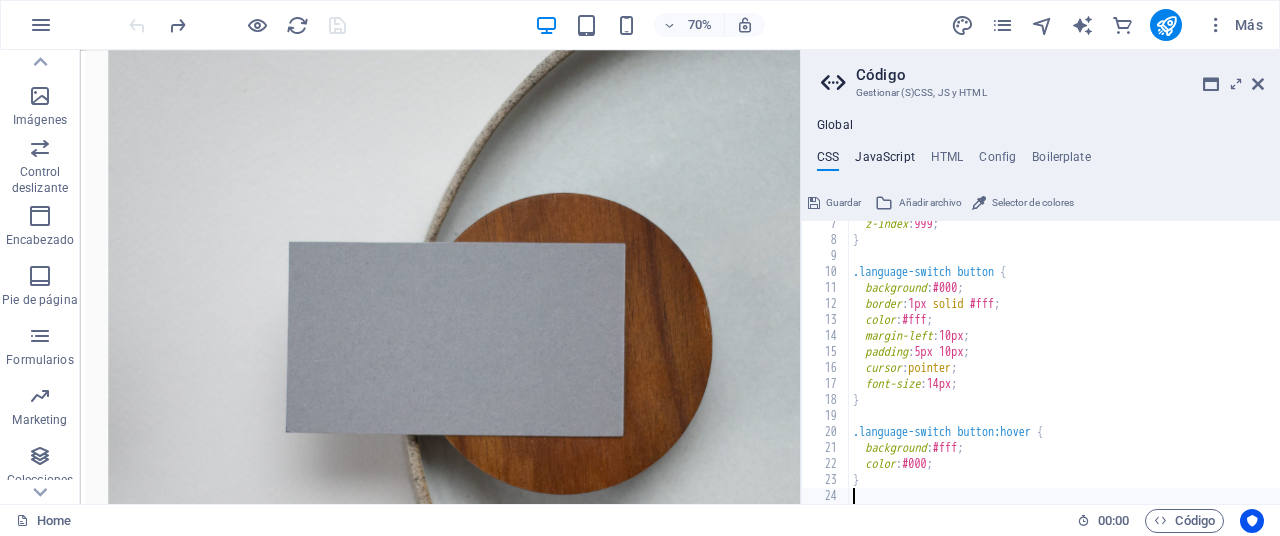 click on "JavaScript" at bounding box center [884, 161] 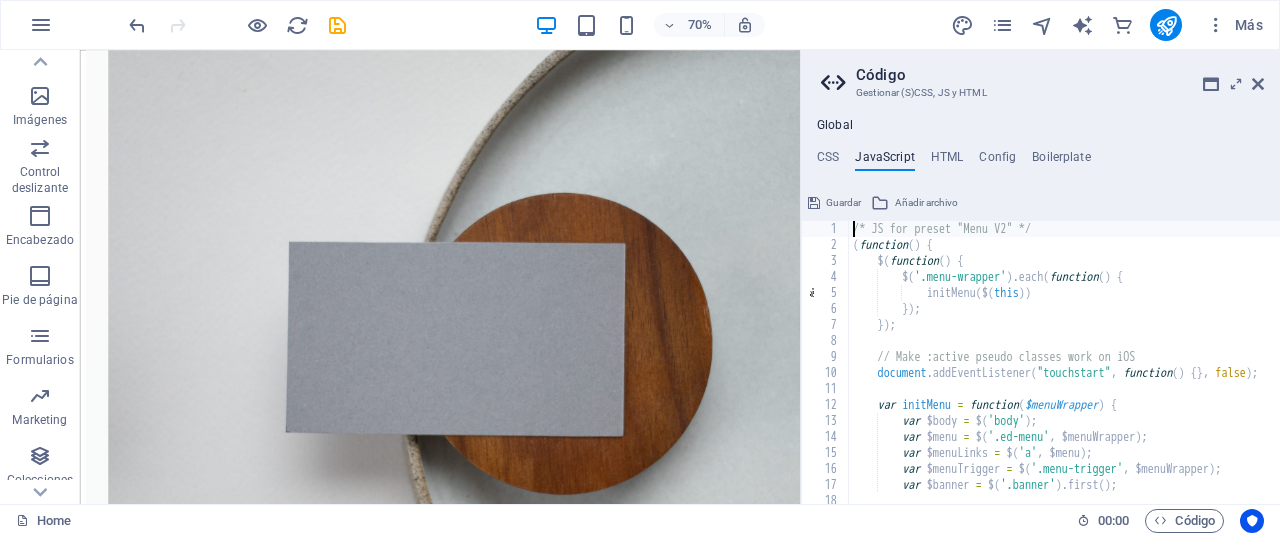 scroll, scrollTop: 268, scrollLeft: 0, axis: vertical 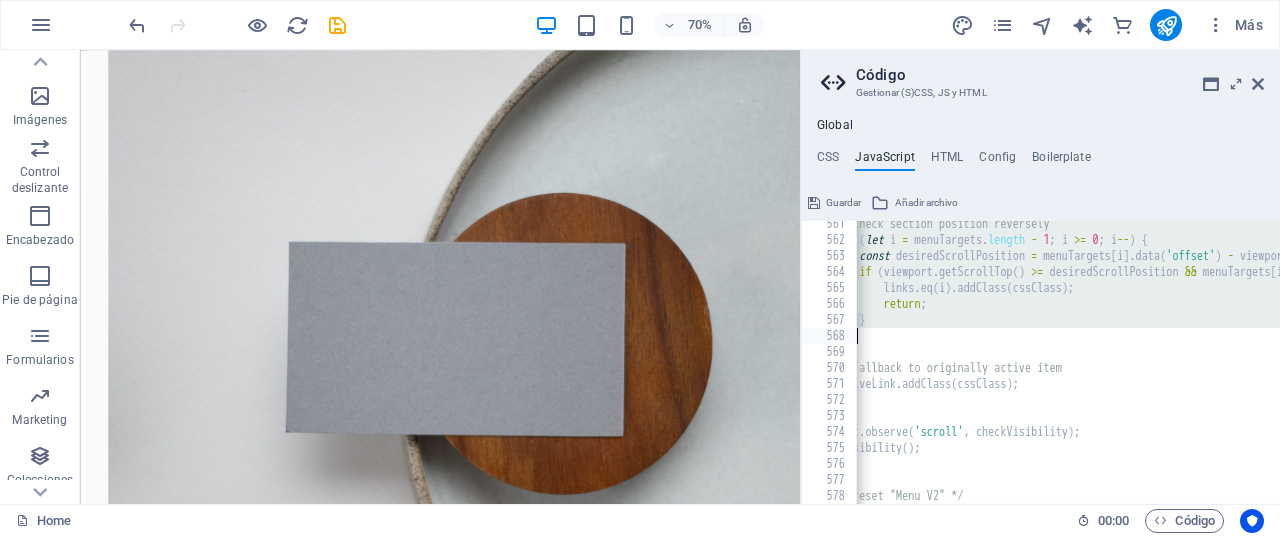 click on "// Check section position reversely                for   ( let   i   =   menuTargets . length   -   1 ;   i   >=   0 ;   i -- )   {                     const   desiredScrollPosition   =   menuTargets [ i ] . data ( 'offset' )   -   viewport . getHeight ( )   *   ( 1   -   sectionViewportRatio ) ;                     if   ( viewport . getScrollTop ( )   >=   desiredScrollPosition   &&   menuTargets [ i ] [ 0 ] . offsetParent   !==   null )   {                          links . eq ( i ) . addClass ( cssClass ) ;                          return ;                     }                }                // Fallback to originally active item                activeLink . addClass ( cssClass ) ;           } ;           viewport . observe ( 'scroll' ,   checkVisibility ) ;           checkVisibility ( ) ;      } ; }) ( ) ; /* End JS for preset "Menu V2" */" at bounding box center [1256, 373] 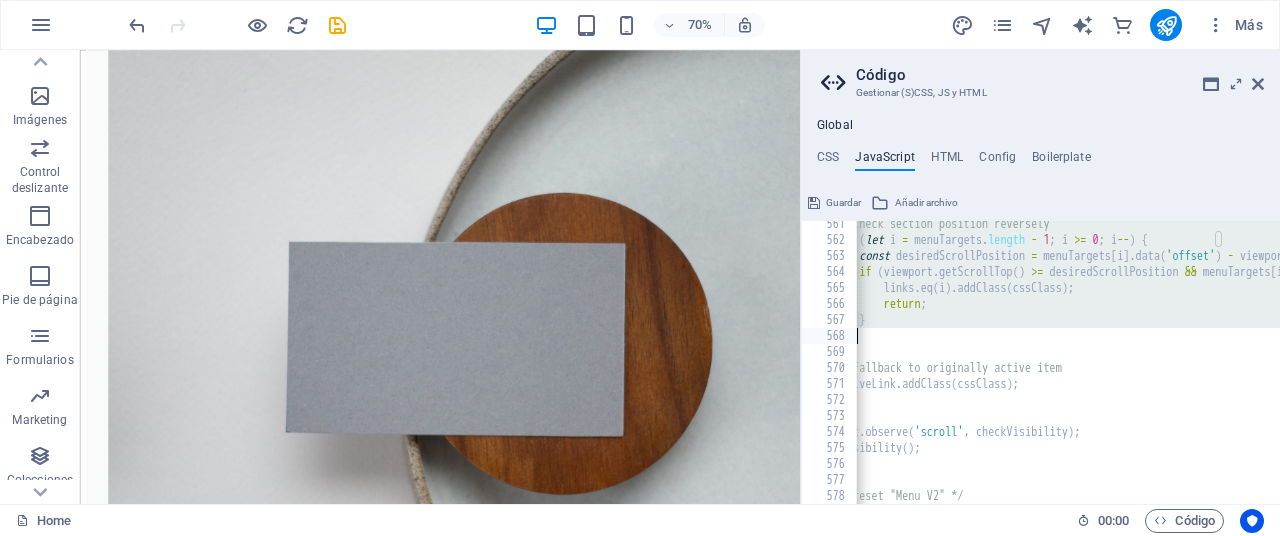 paste 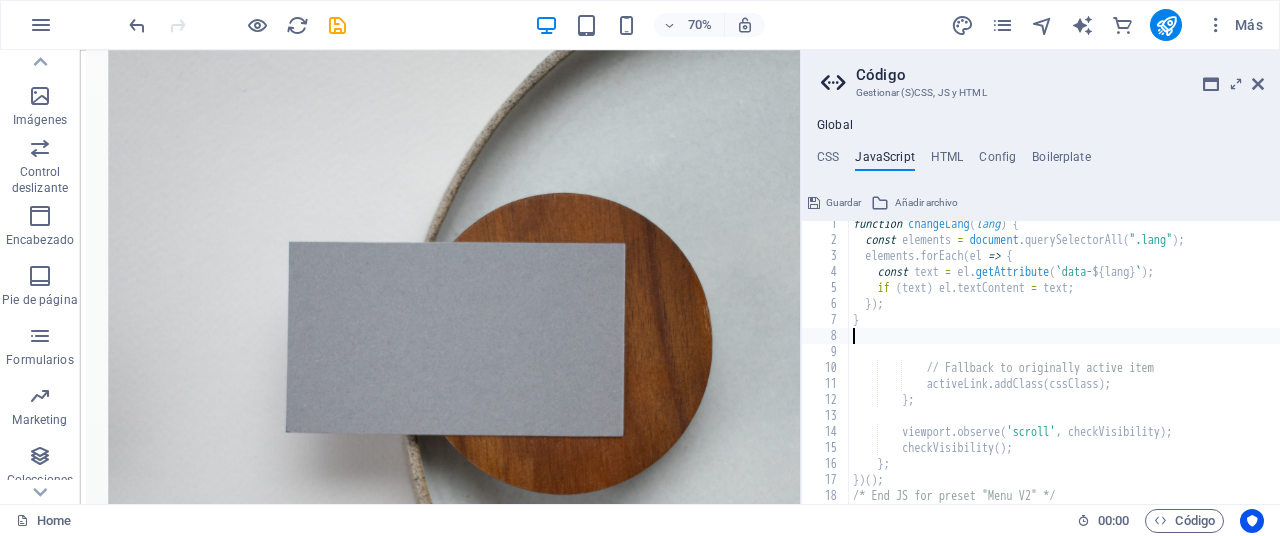 scroll, scrollTop: 5, scrollLeft: 0, axis: vertical 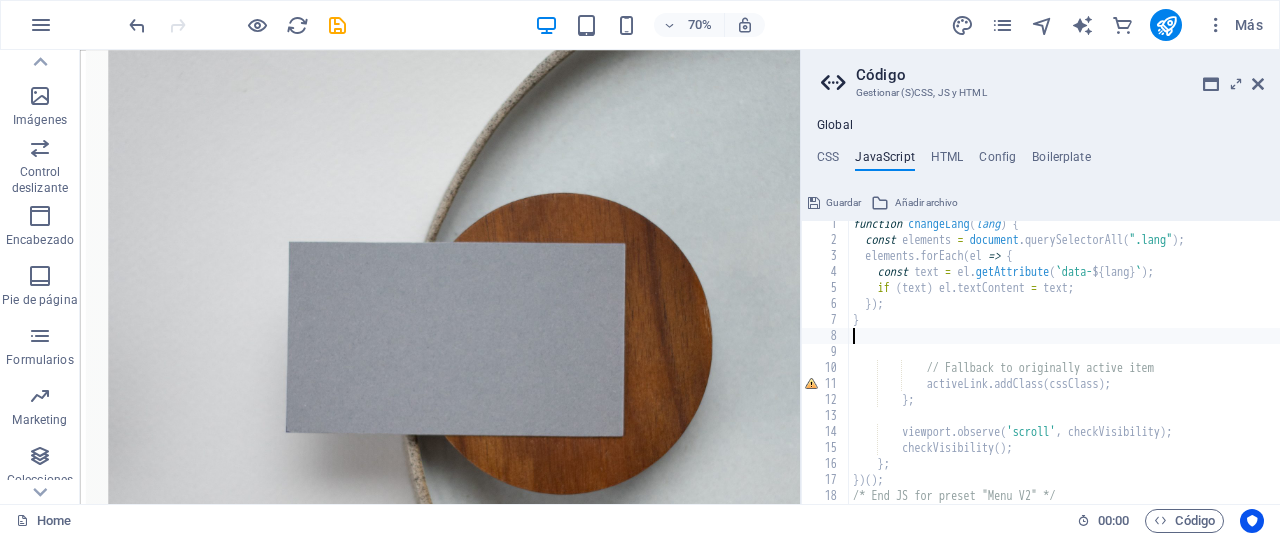 click on "function   changeLang ( lang )   {    const   elements   =   document . querySelectorAll ( ".lang" ) ;    elements . forEach ( el   =>   {      const   text   =   el . getAttribute ( ` data- ${ lang } ` ) ;      if   ( text )   el . textContent   =   text ;    }) ; }                // Fallback to originally active item                activeLink . addClass ( cssClass ) ;           } ;           viewport . observe ( 'scroll' ,   checkVisibility ) ;           checkVisibility ( ) ;      } ; }) ( ) ; /* End JS for preset "Menu V2" */" at bounding box center [1064, 373] 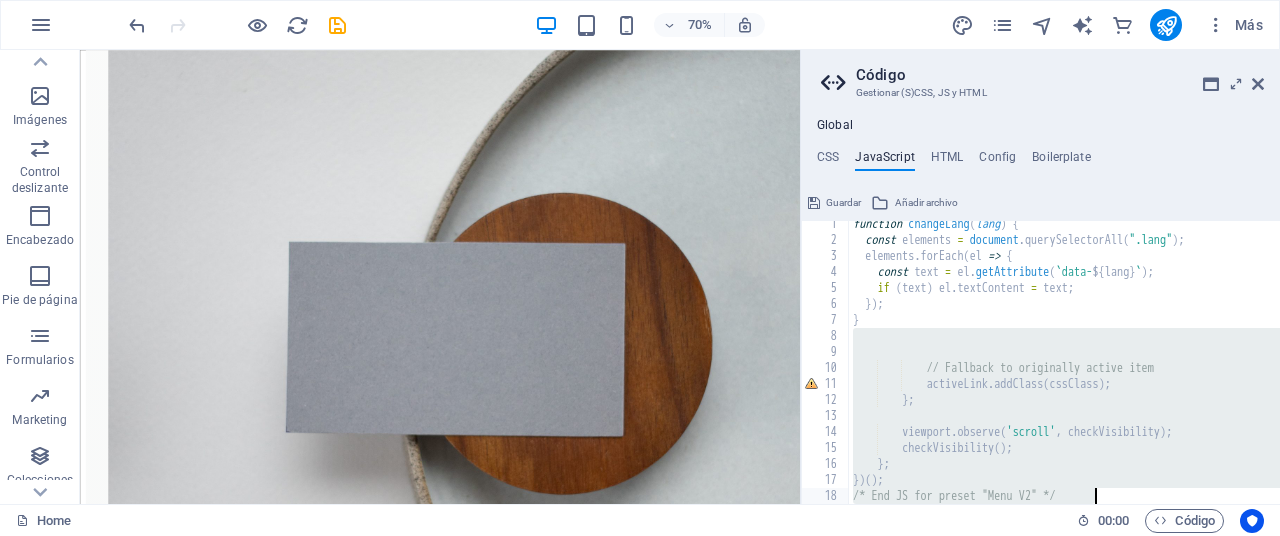 type 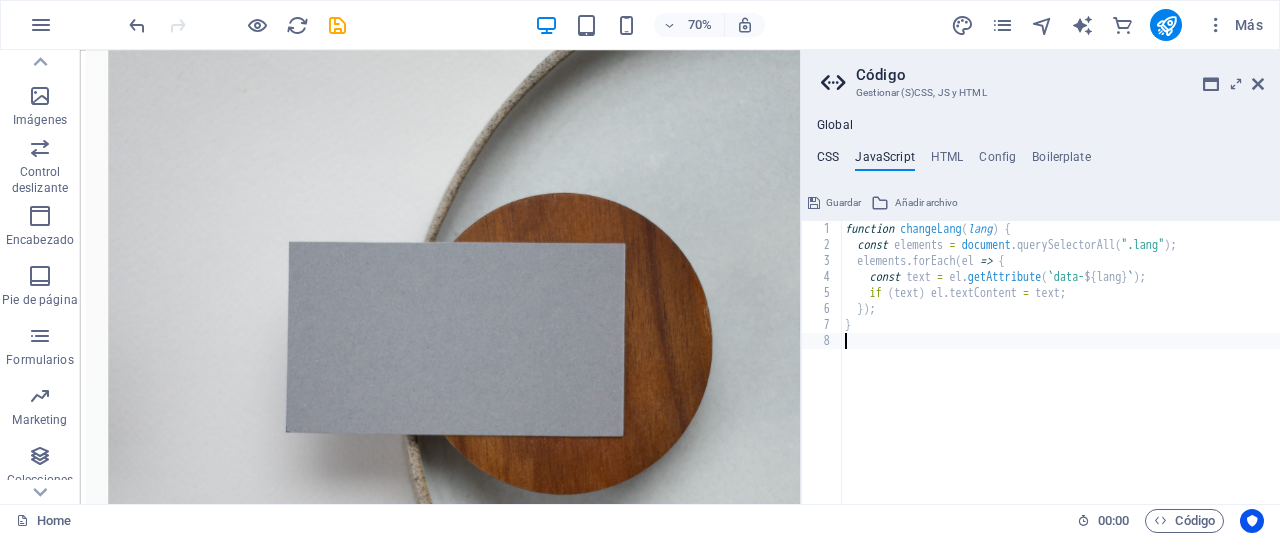 click on "CSS" at bounding box center [828, 161] 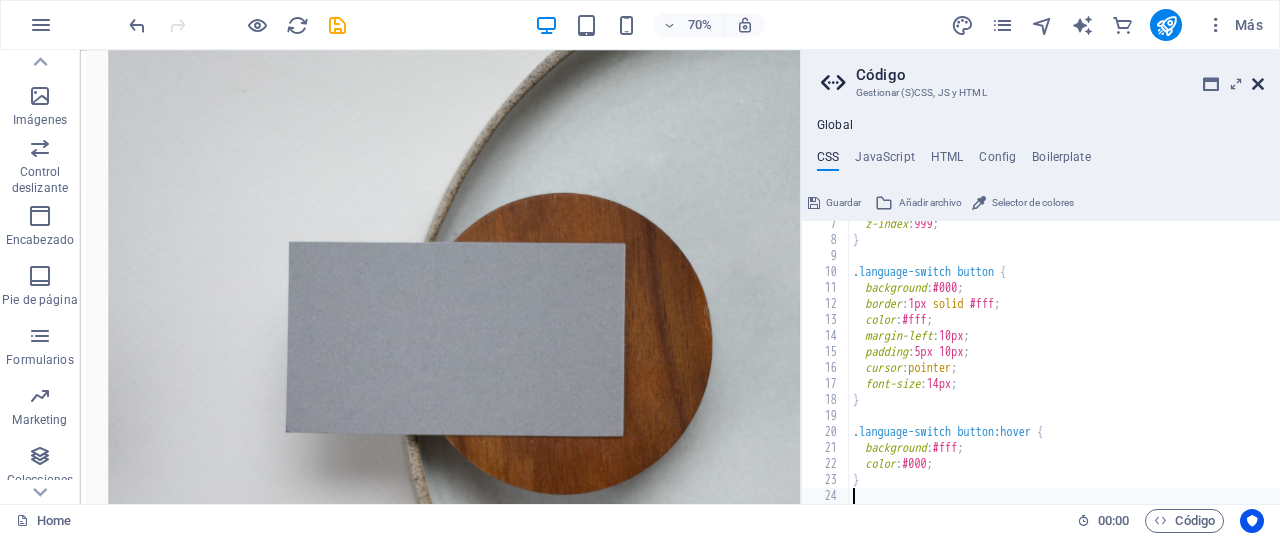 click at bounding box center [1258, 84] 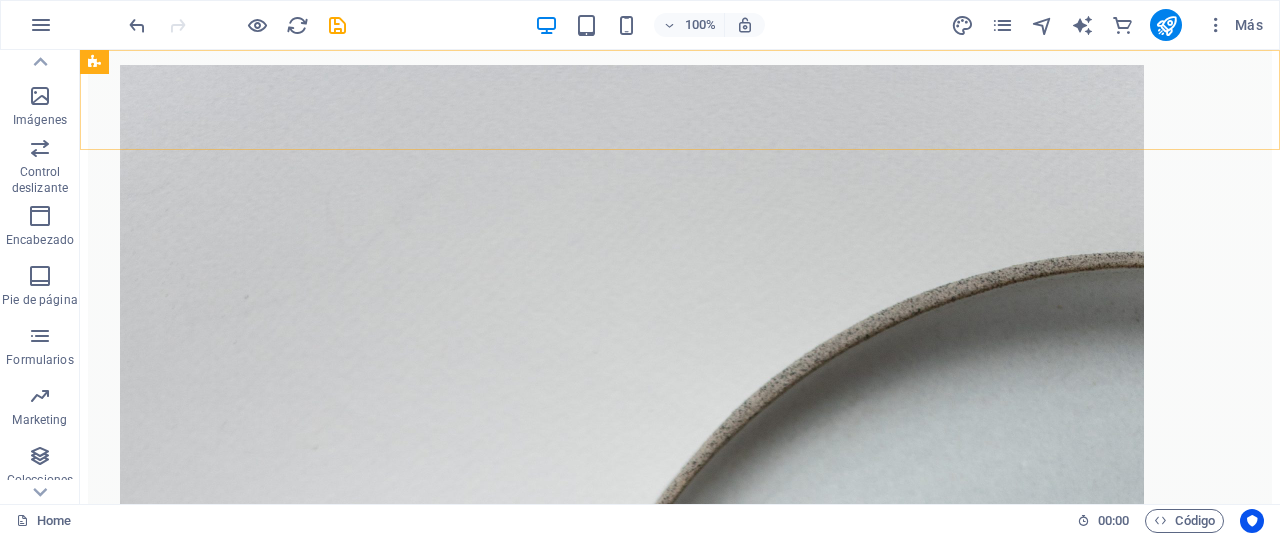 scroll, scrollTop: 4566, scrollLeft: 0, axis: vertical 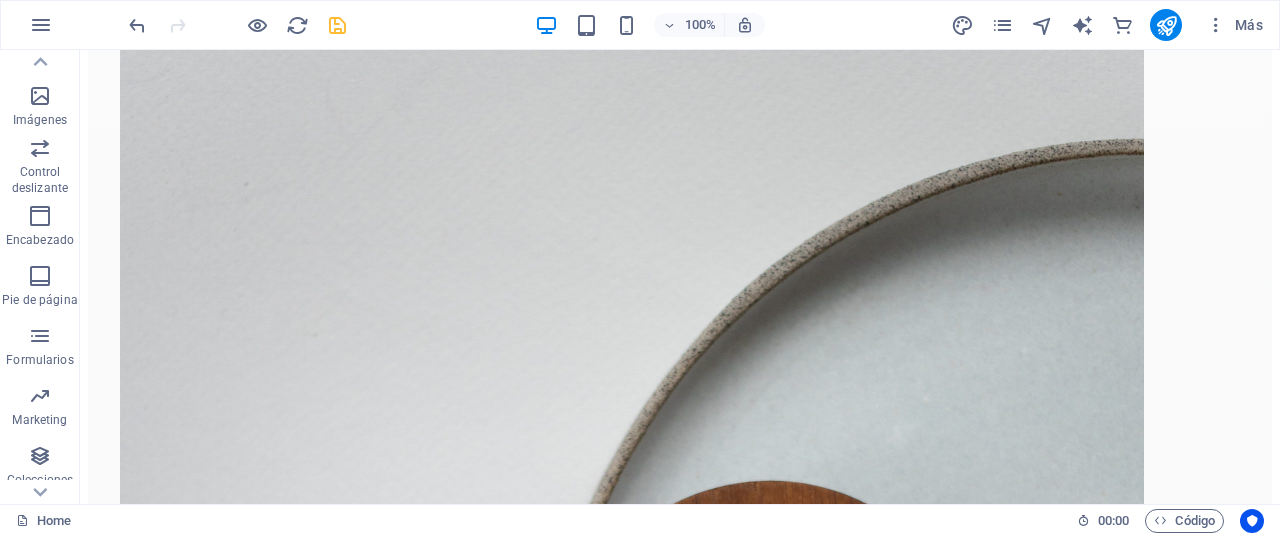 click at bounding box center [337, 25] 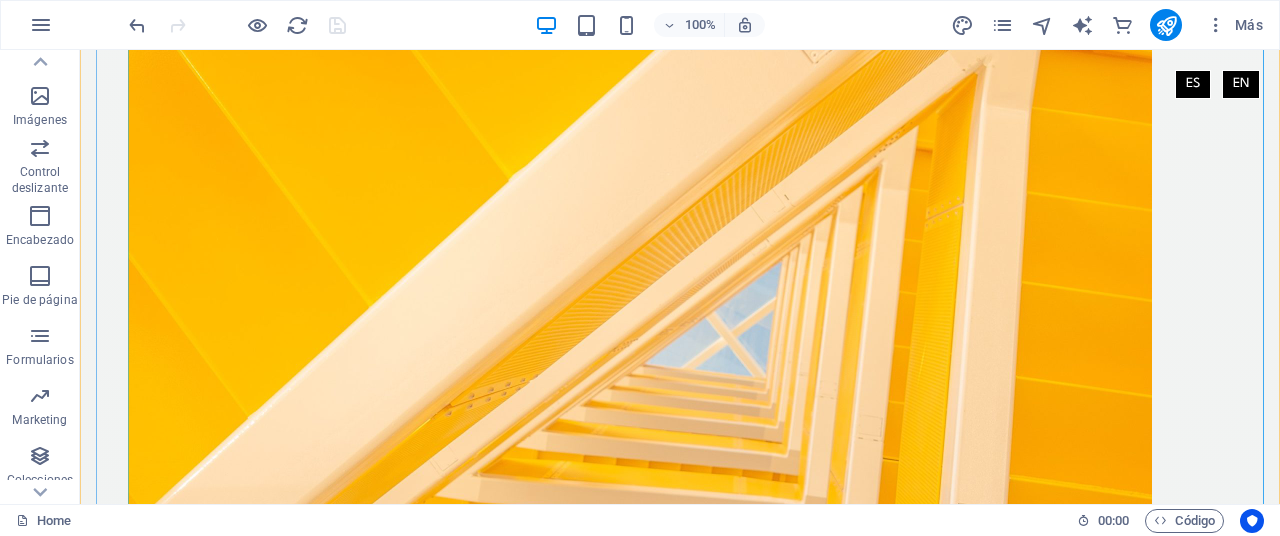 scroll, scrollTop: 9748, scrollLeft: 0, axis: vertical 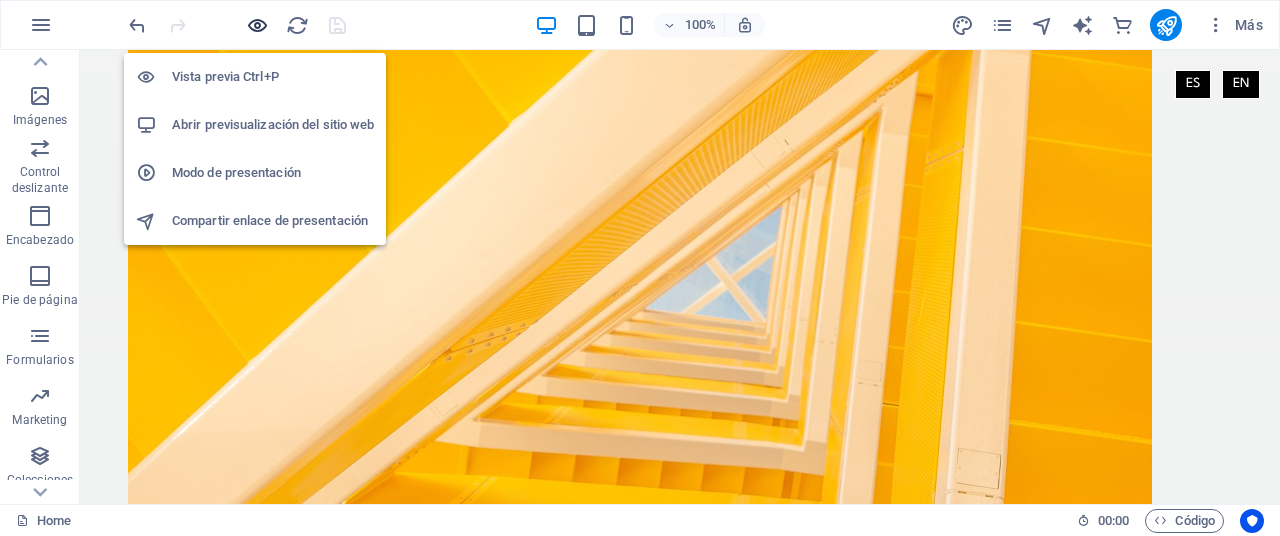 click at bounding box center [257, 25] 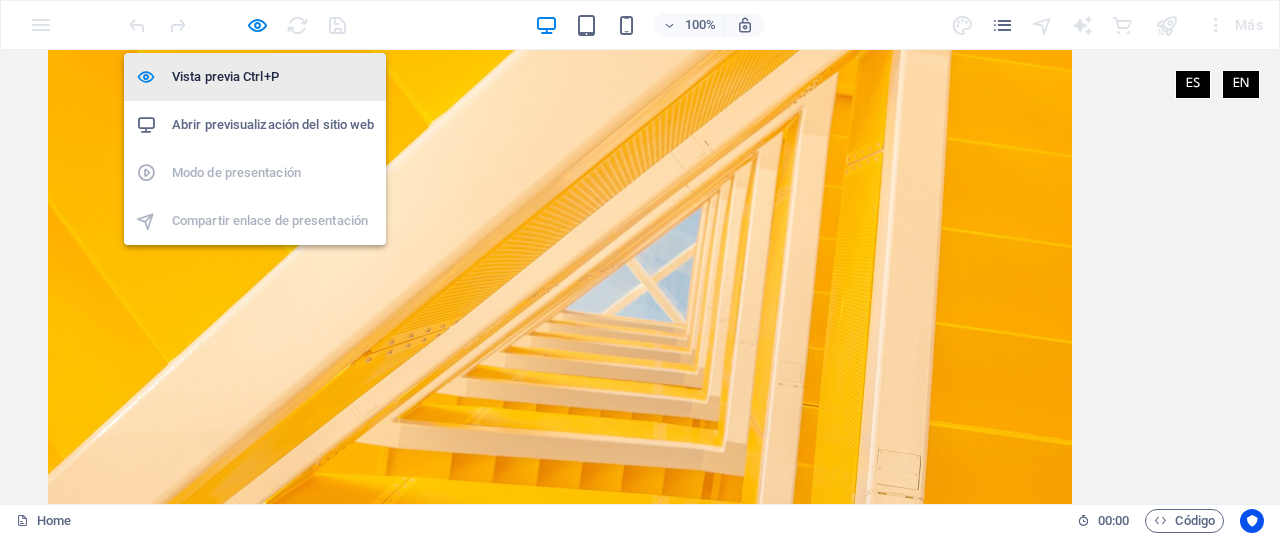 click on "Vista previa Ctrl+P" at bounding box center [273, 77] 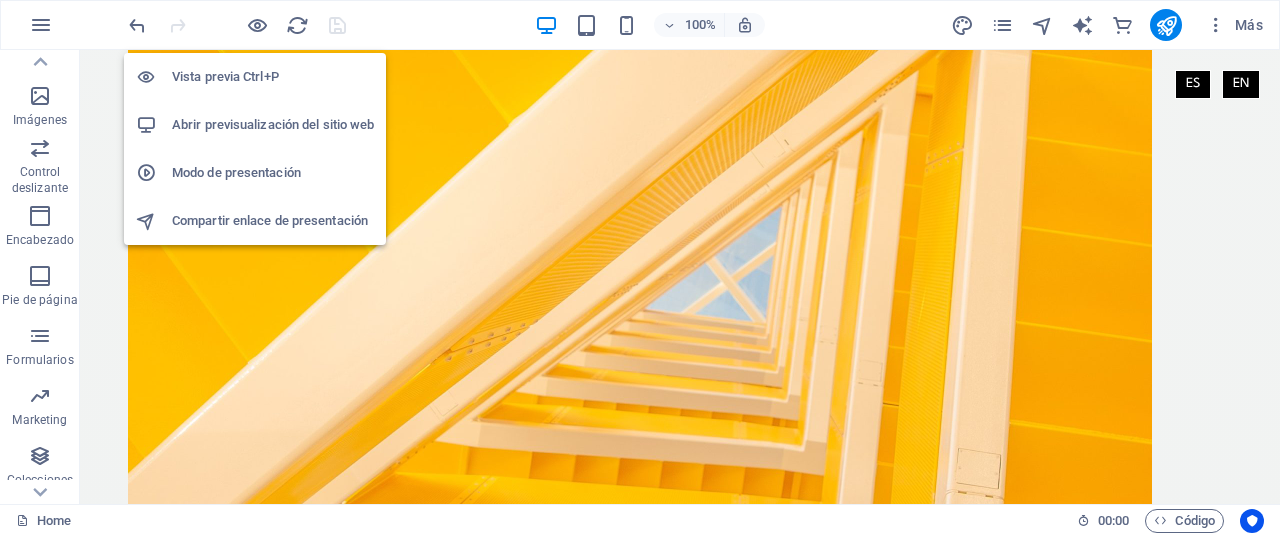 click on "Vista previa Ctrl+P" at bounding box center [273, 77] 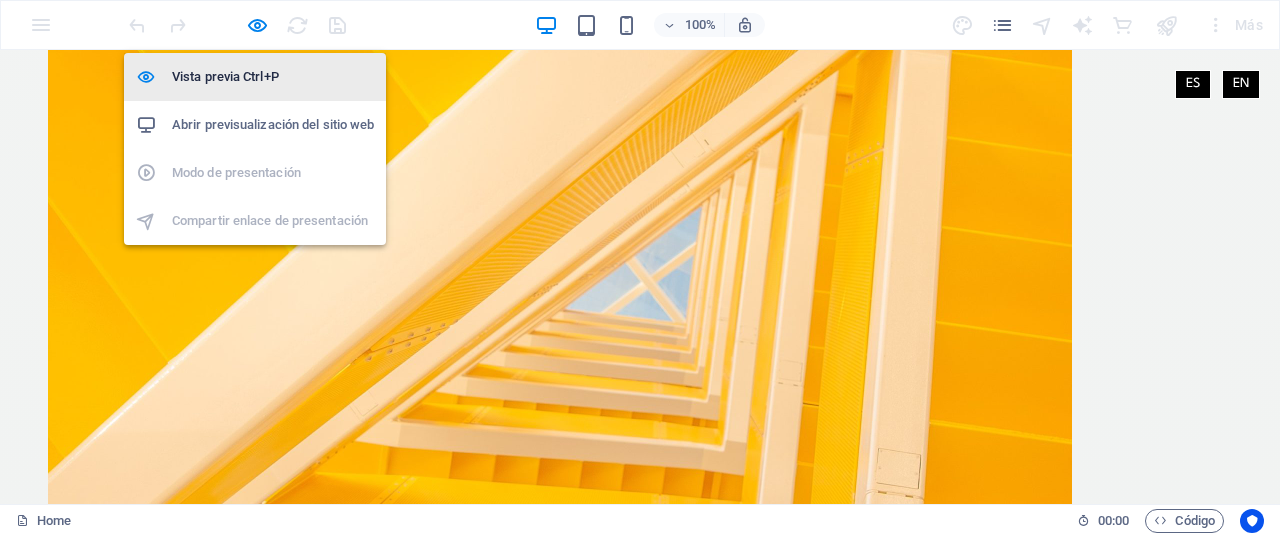click on "Vista previa Ctrl+P" at bounding box center (273, 77) 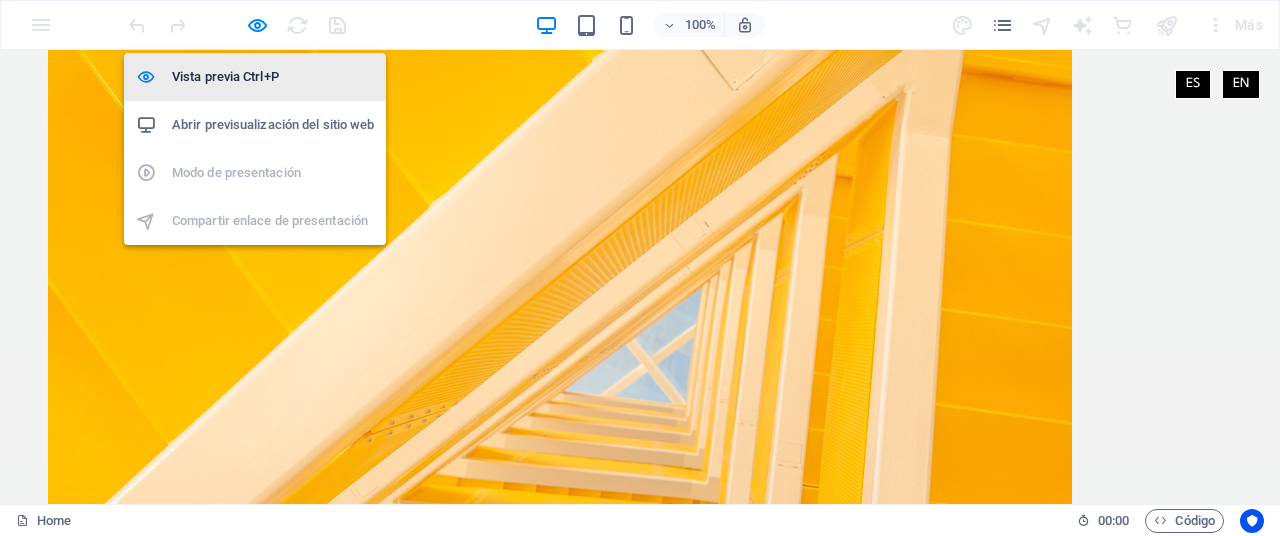 click on "Vista previa Ctrl+P" at bounding box center [273, 77] 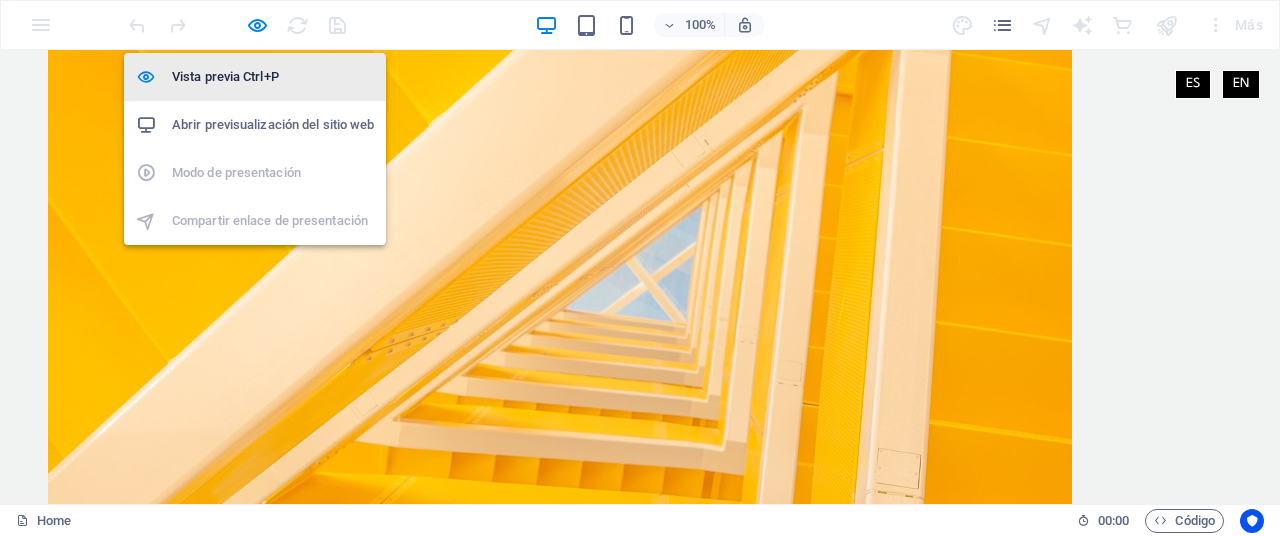 click on "Vista previa Ctrl+P" at bounding box center (273, 77) 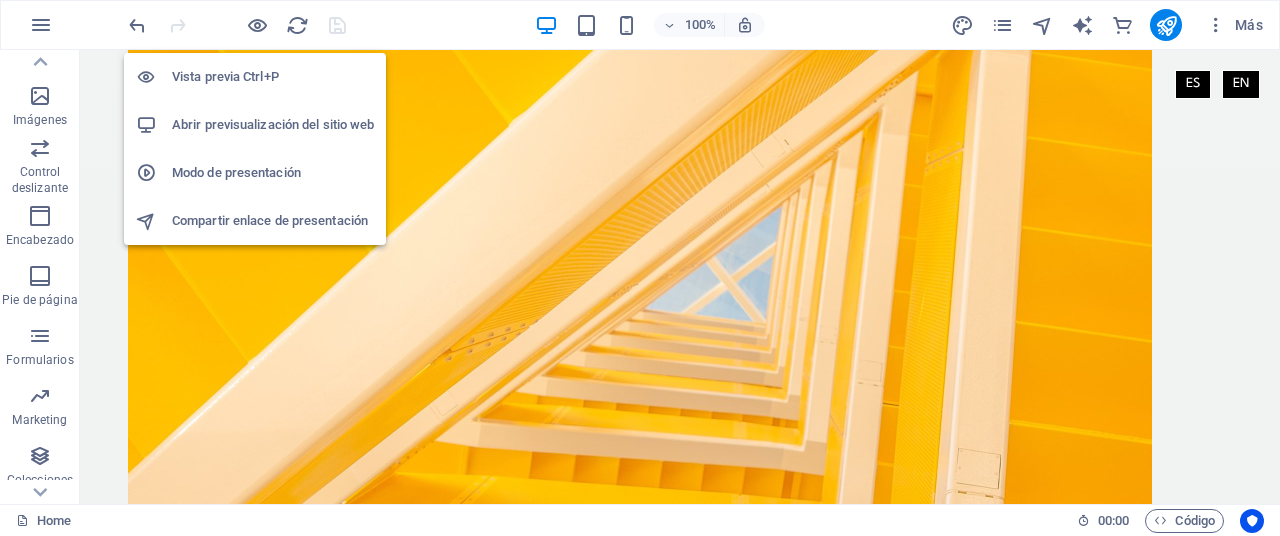 click on "Vista previa Ctrl+P" at bounding box center [273, 77] 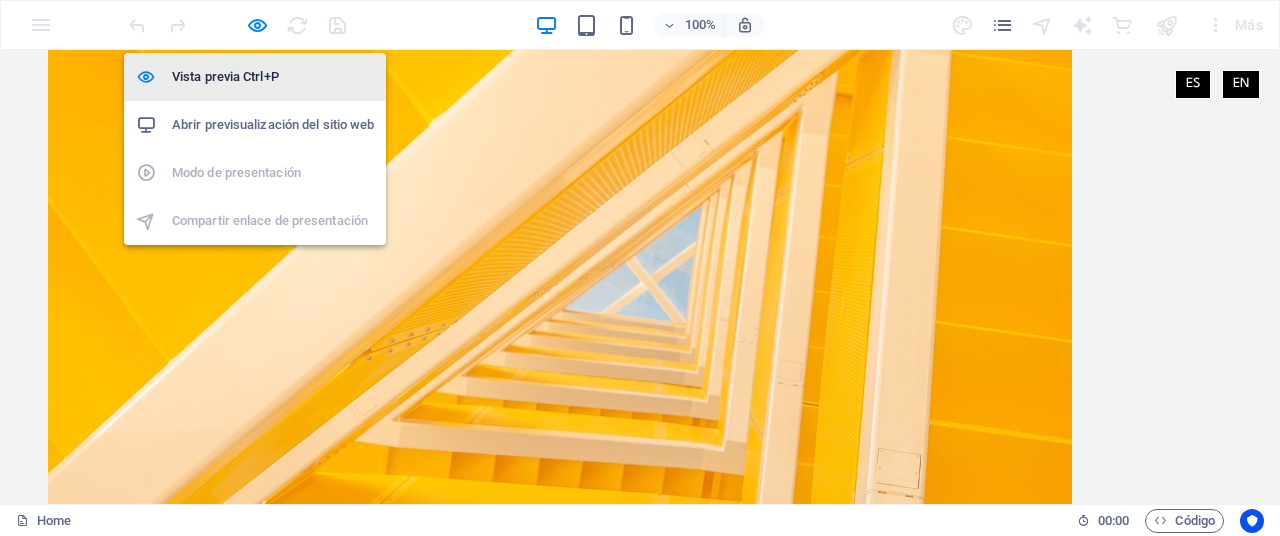click on "Vista previa Ctrl+P" at bounding box center (273, 77) 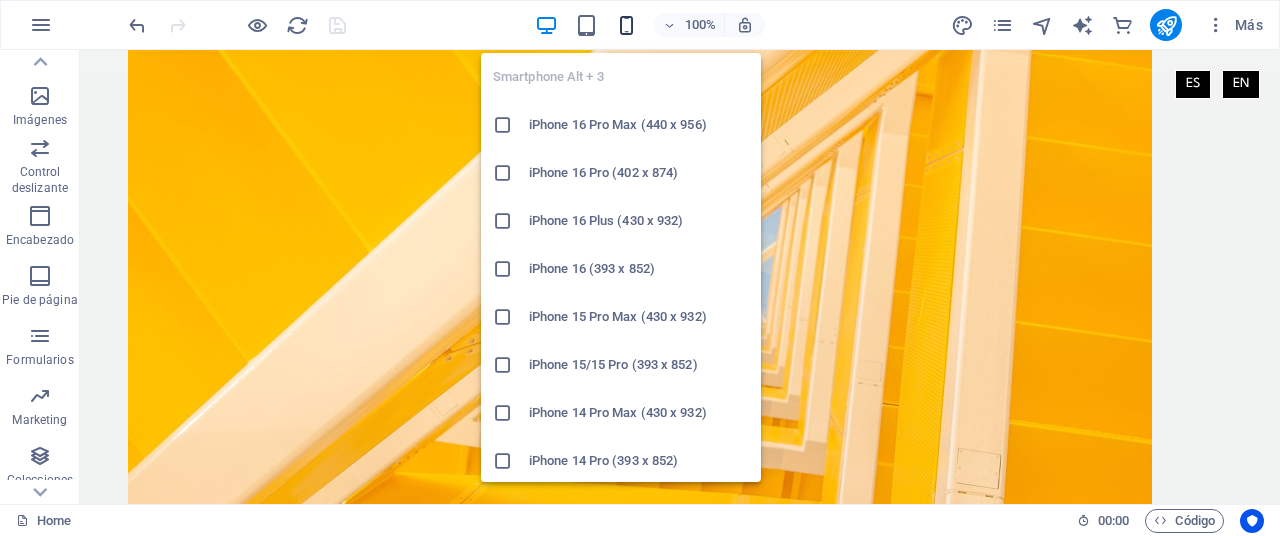 click at bounding box center (626, 25) 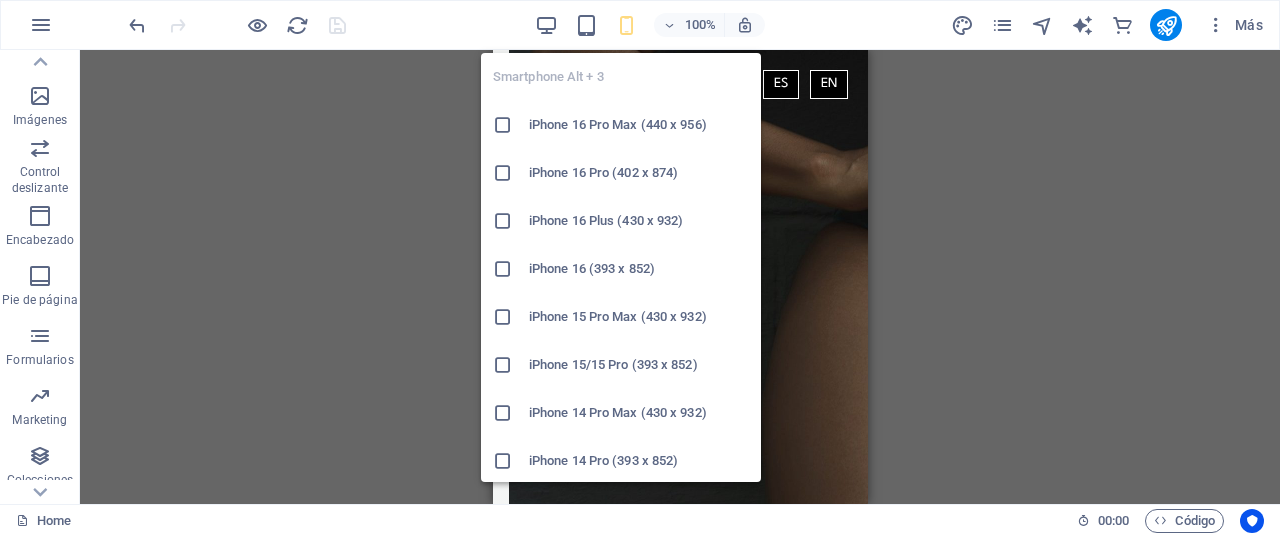 click on "Barra de menús   Banner   Menú   Icono   Icono   Contenedor   Cuadrícula de columnas   Imagen   Cuadrícula de columnas   Cuadrícula de columnas   Contenedor   Cuadrícula de columnas   Contenedor   Imagen   Cuadrícula de columnas   Contenedor   Texto   Cuadrícula de columnas   Contenedor   Imagen   Cuadrícula de columnas   Contenedor   Cuadrícula de columnas   Contenedor   Imagen   Cuadrícula de columnas   Contenedor" at bounding box center [680, 277] 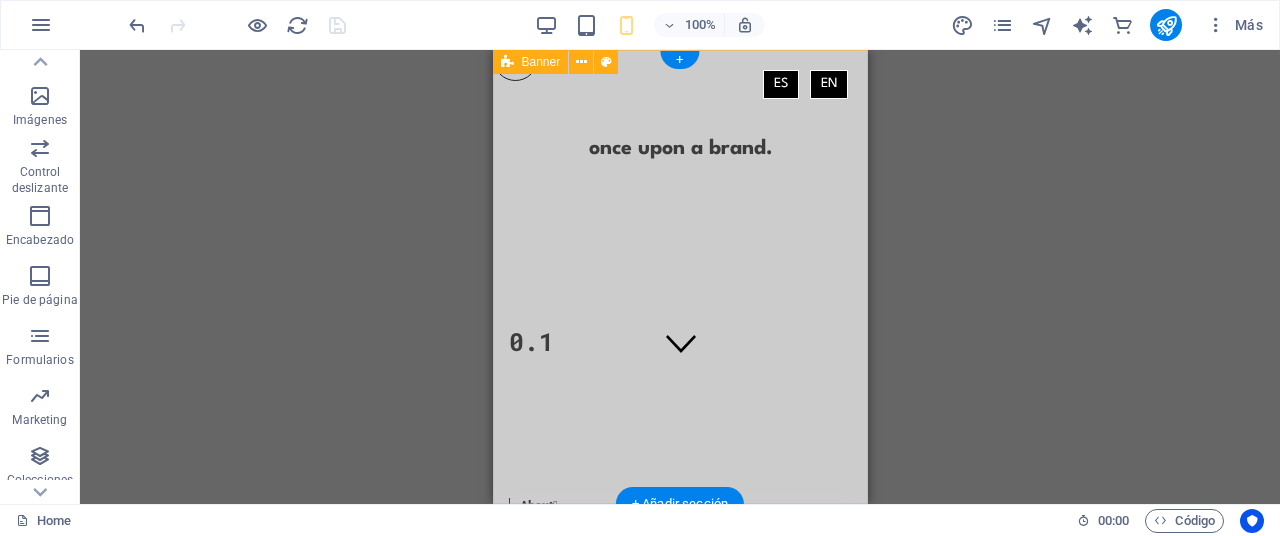 scroll, scrollTop: 0, scrollLeft: 0, axis: both 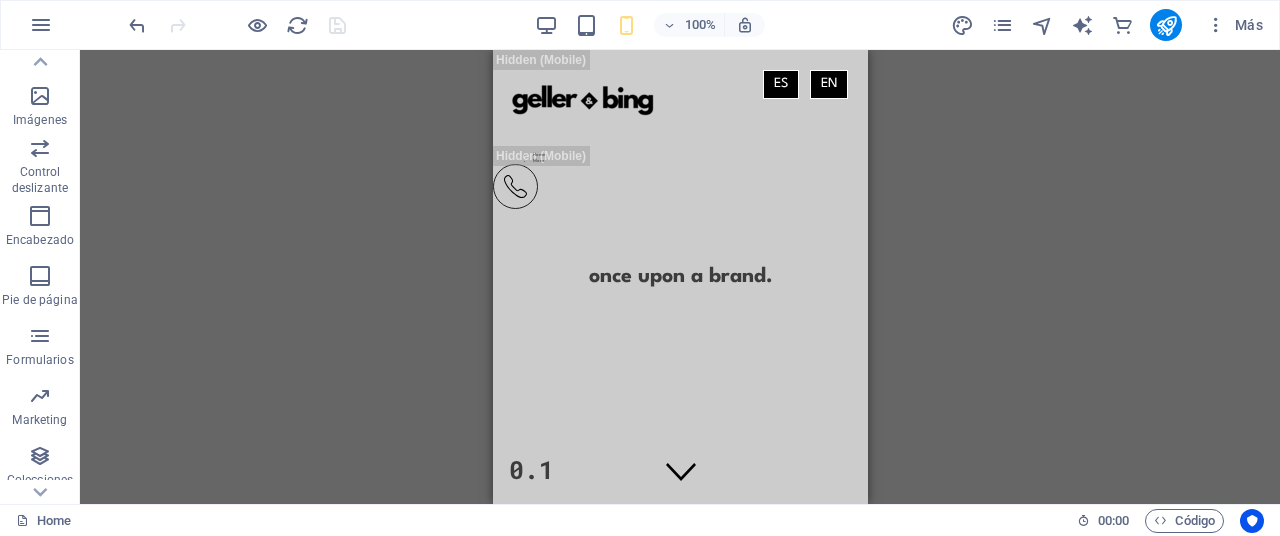 click at bounding box center (237, 25) 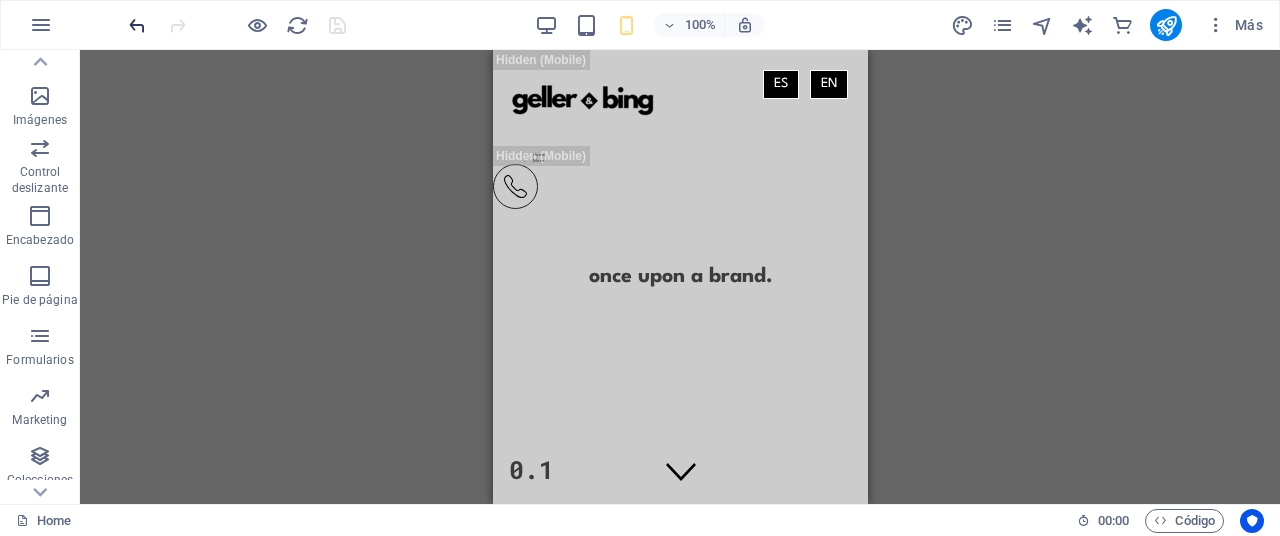 click at bounding box center (137, 25) 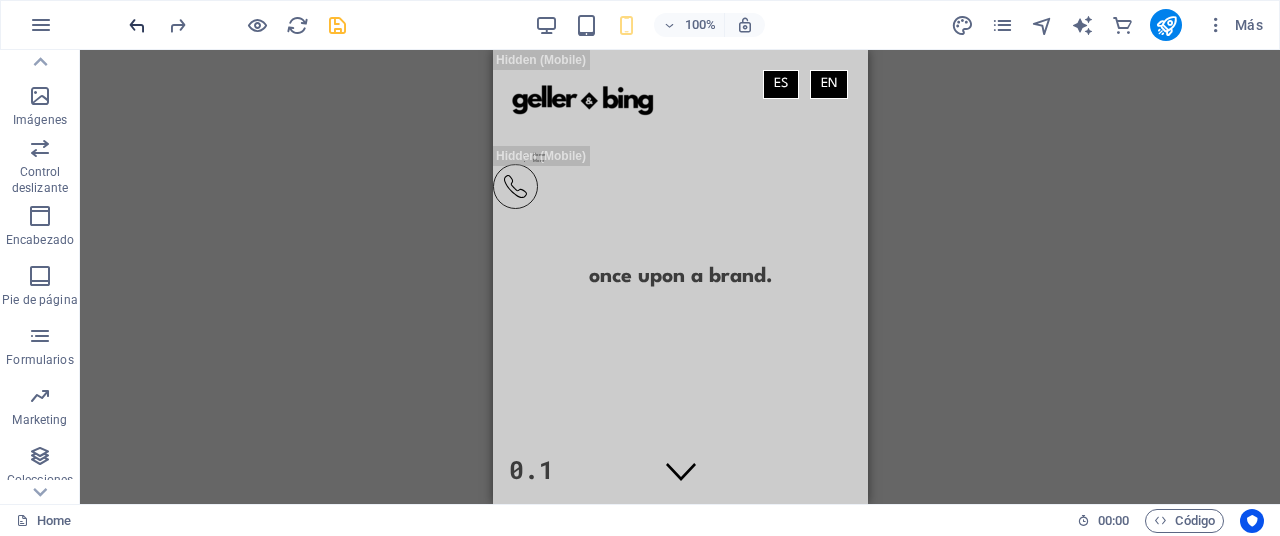 click at bounding box center (137, 25) 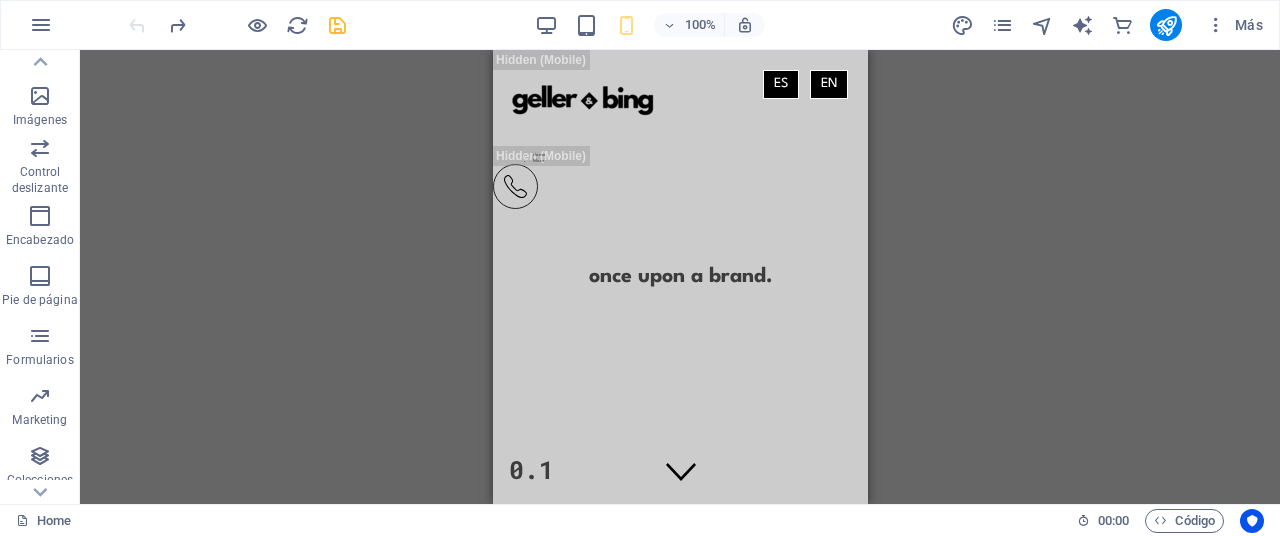 click at bounding box center (237, 25) 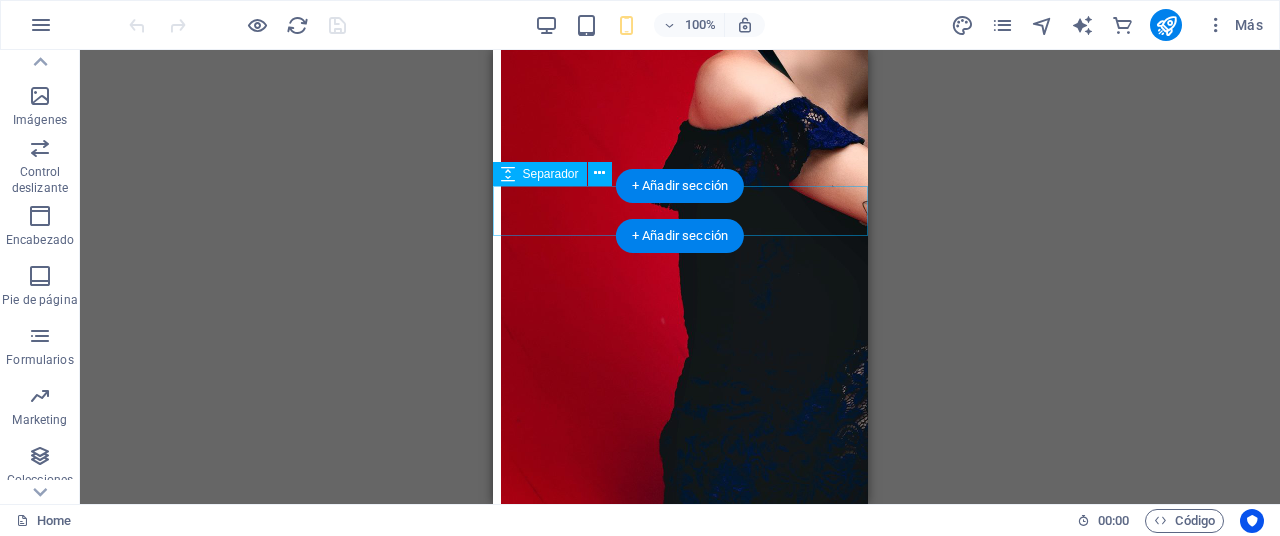 scroll, scrollTop: 5268, scrollLeft: 0, axis: vertical 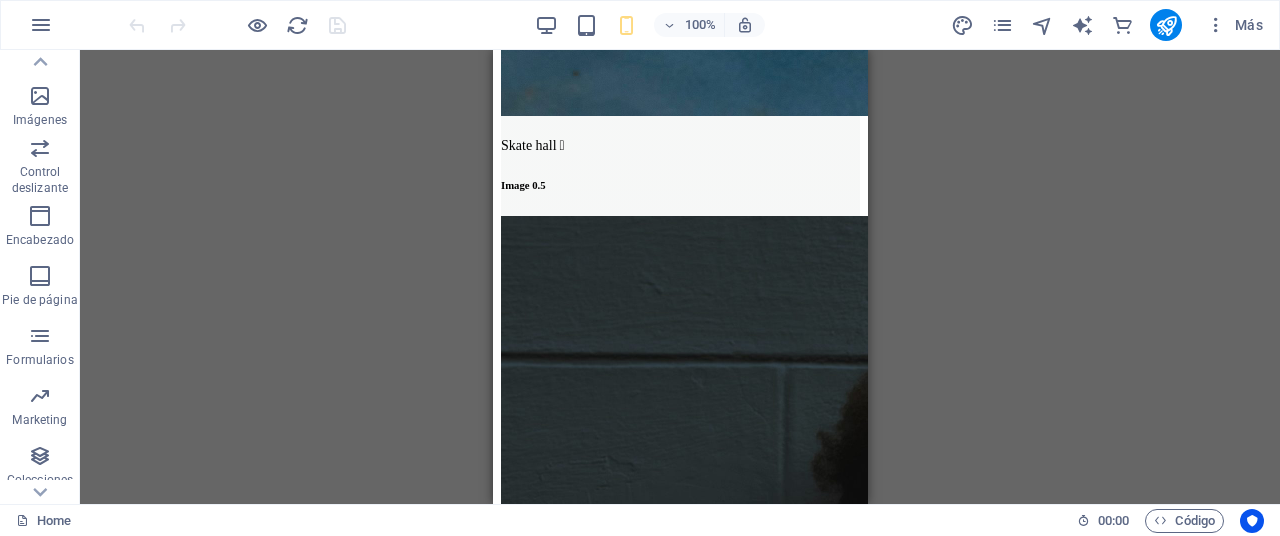 click on "[PERSON]  – Storyselling inmobiliario en TV" at bounding box center (699, 5257) 